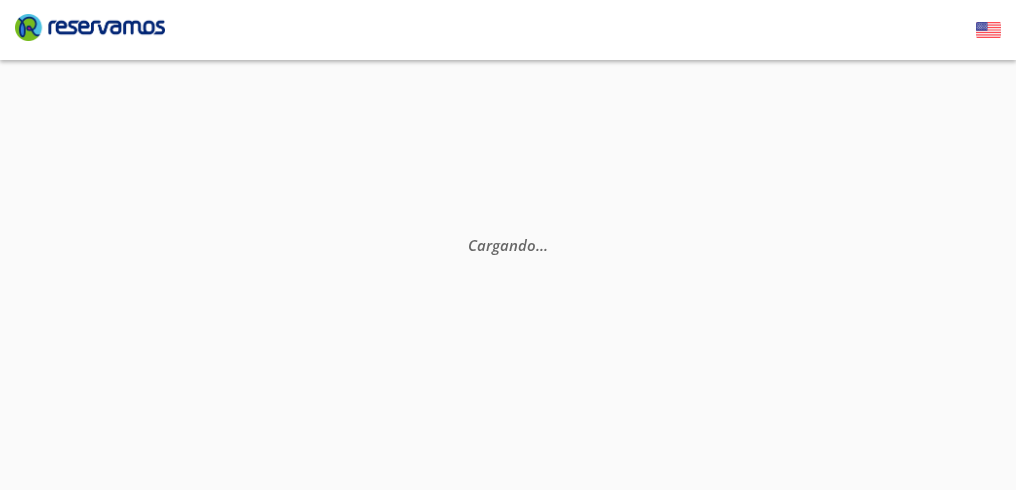 scroll, scrollTop: 0, scrollLeft: 0, axis: both 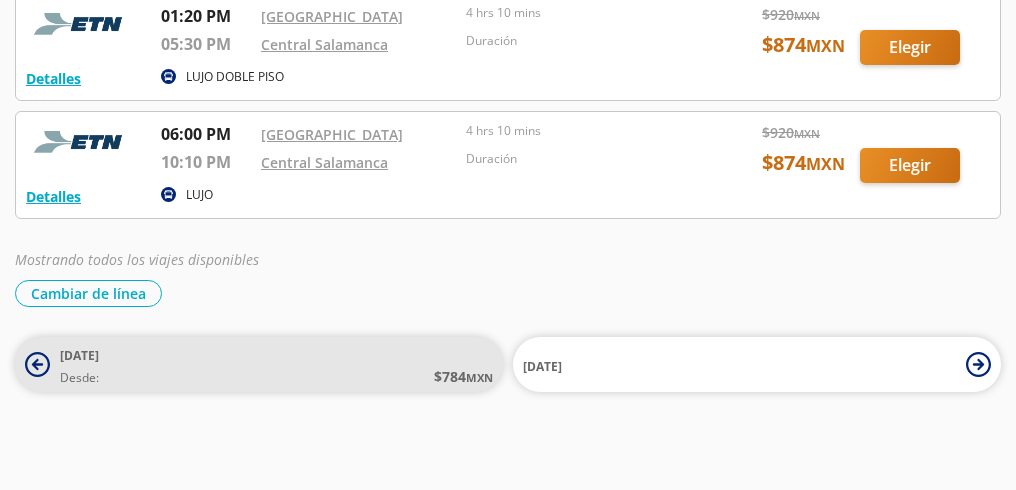 click on "[DATE]" at bounding box center (79, 355) 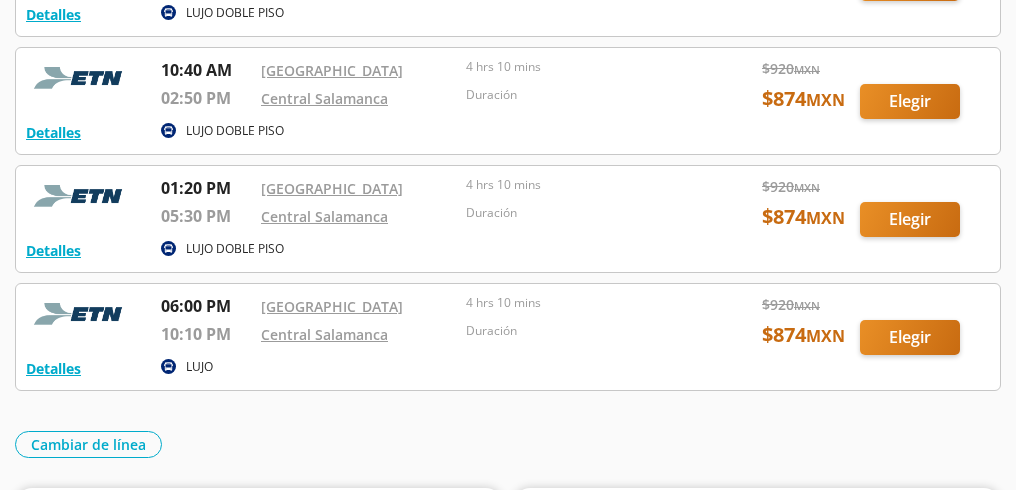 scroll, scrollTop: 432, scrollLeft: 0, axis: vertical 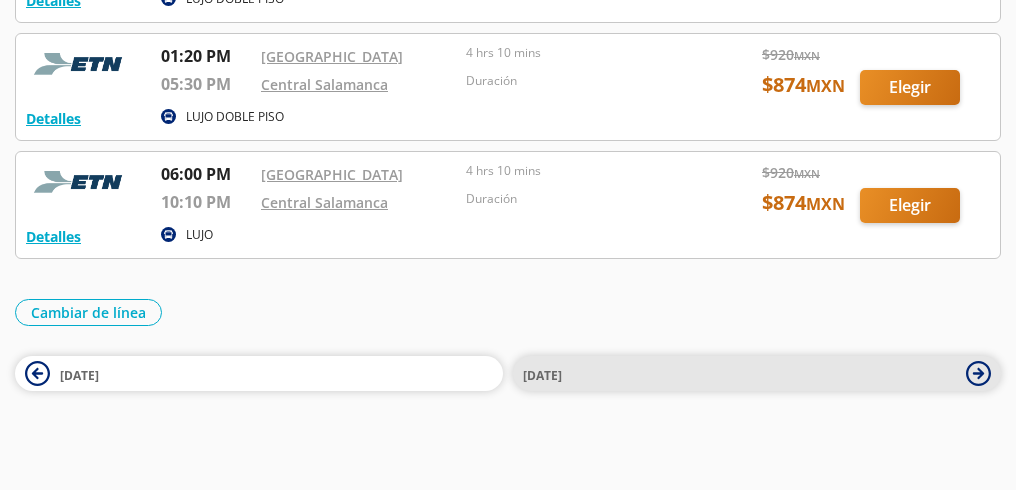 click on "[DATE]" at bounding box center (739, 374) 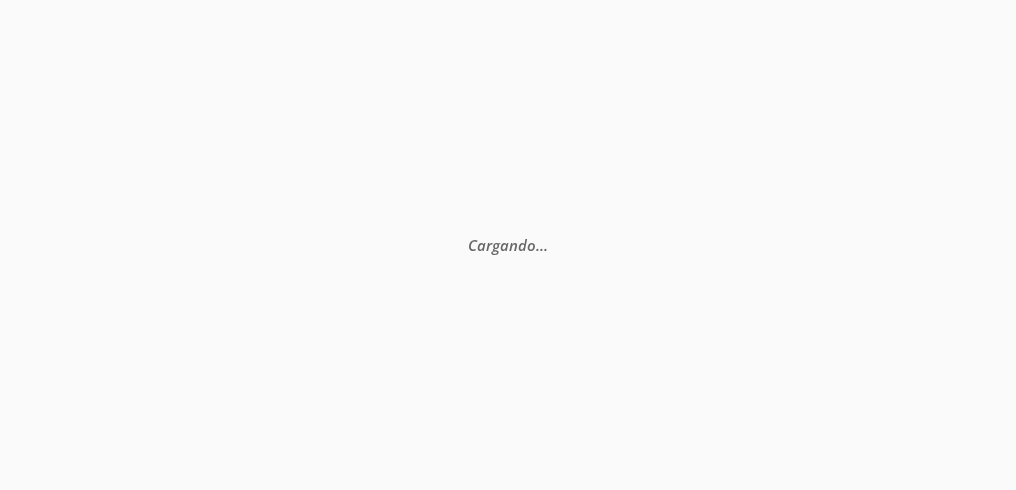 scroll, scrollTop: 0, scrollLeft: 0, axis: both 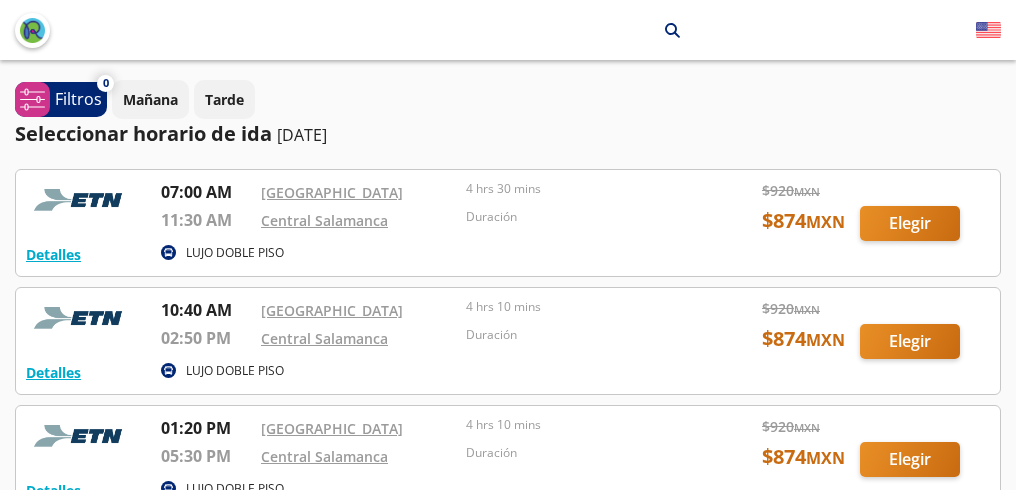 click at bounding box center (508, 223) 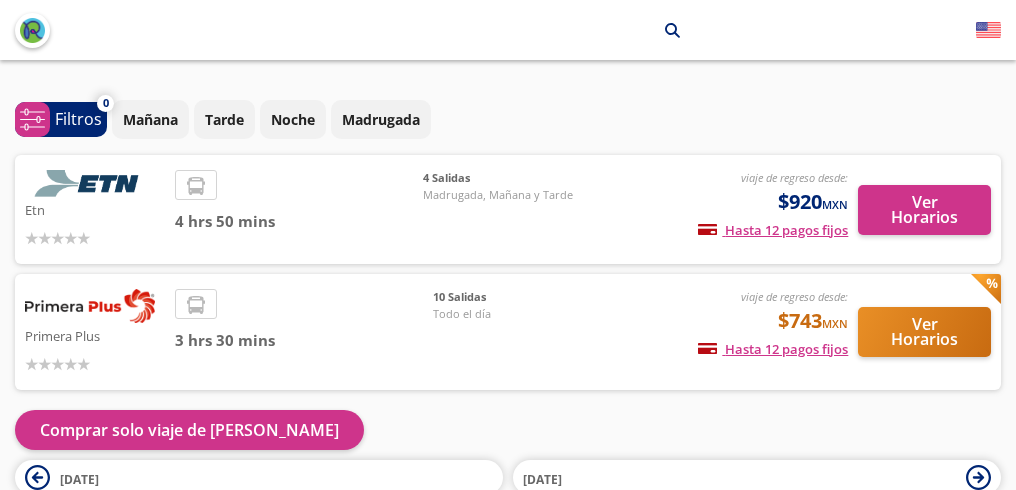 scroll, scrollTop: 0, scrollLeft: 0, axis: both 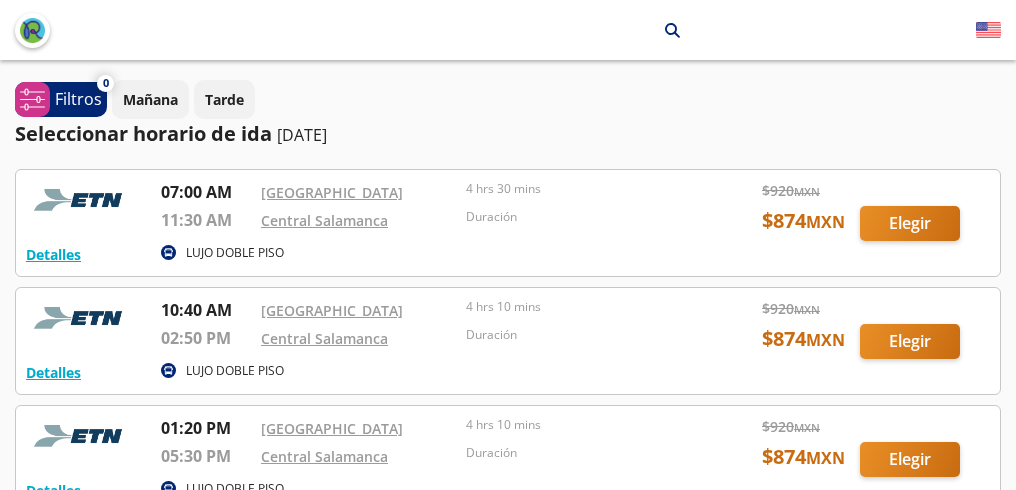 click at bounding box center [508, 223] 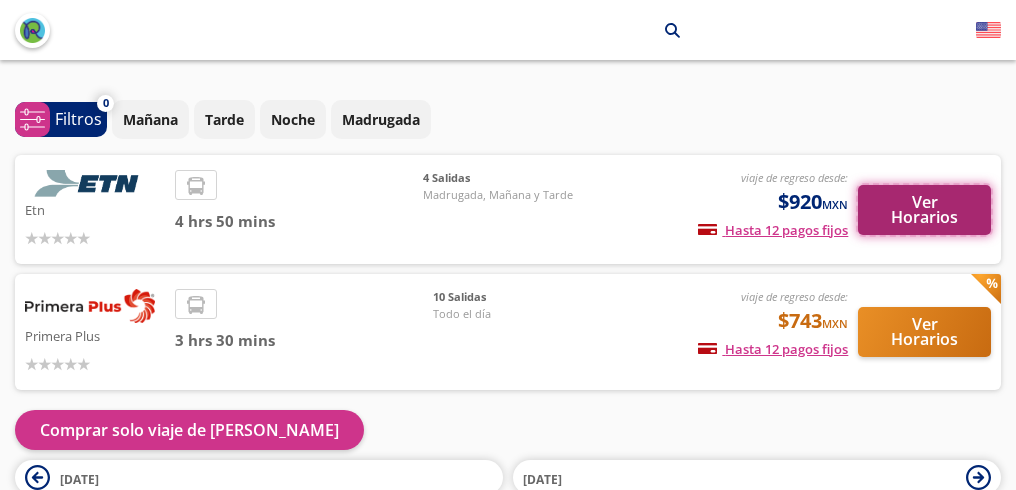 click on "Ver Horarios" at bounding box center [924, 210] 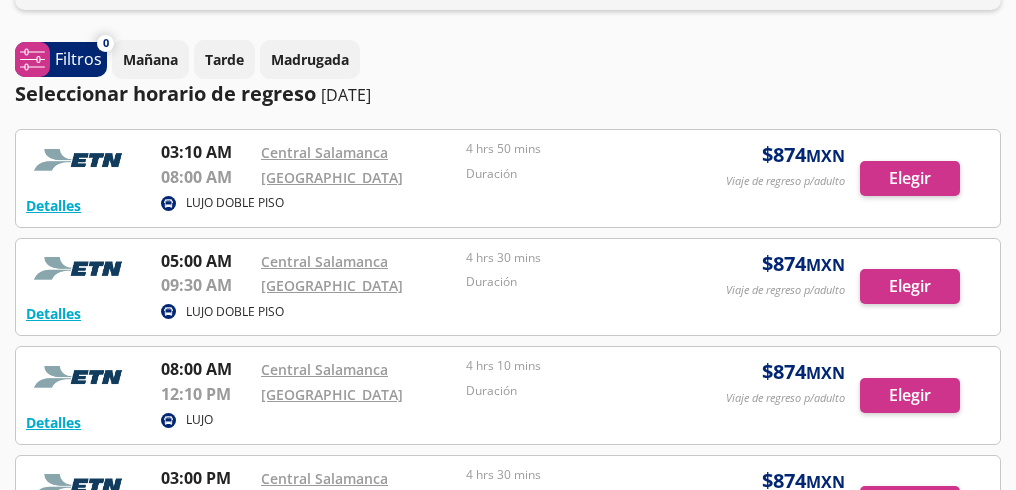 scroll, scrollTop: 0, scrollLeft: 0, axis: both 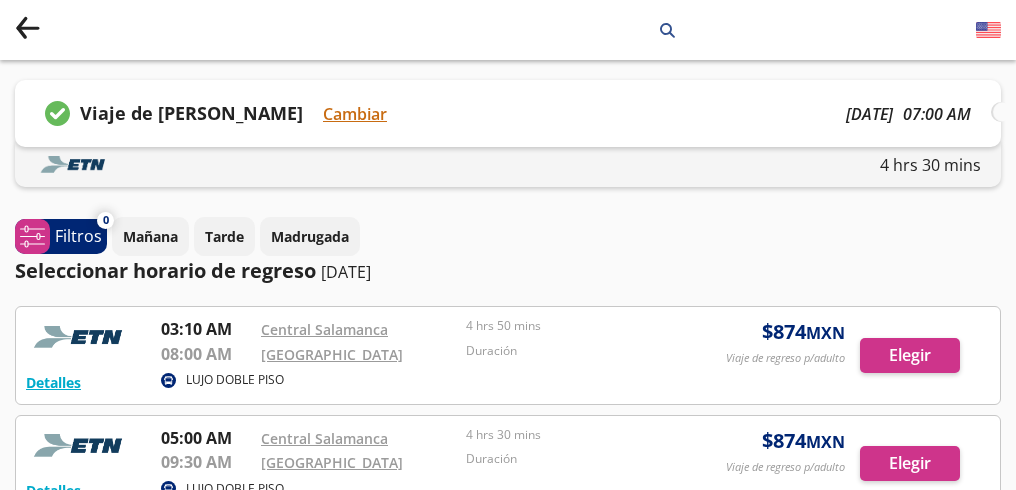 click on "search" 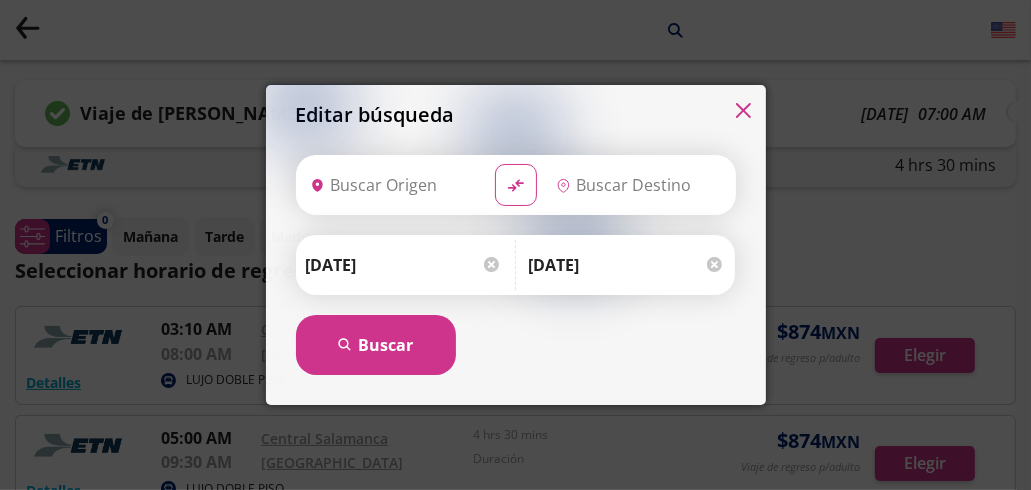 type on "Salamanca, Guanajuato" 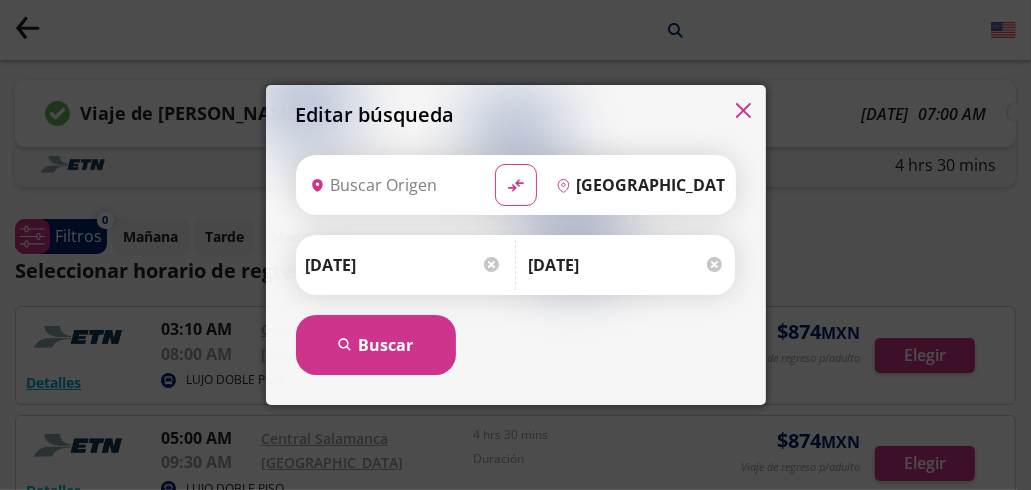 type on "Ciudad de México, Distrito Federal" 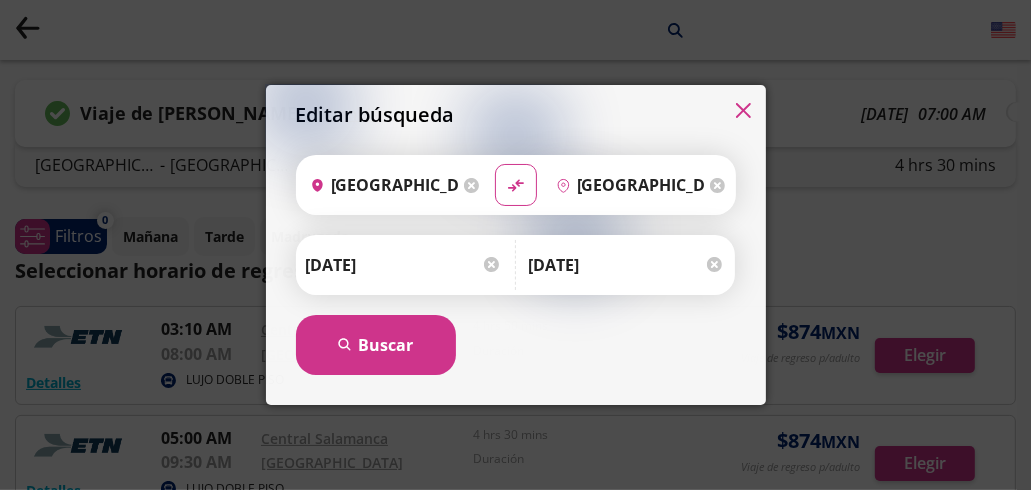 click on "Editar búsqueda Origen
heroicons:map-pin-20-solid
Ciudad de México, Distrito Federal
Destino
pin-outline
Salamanca, Guanajuato
material-symbols:compare-arrows-rounded
Ida 19-Jul-25
Elige tu fecha de ida
Julio" at bounding box center [515, 245] 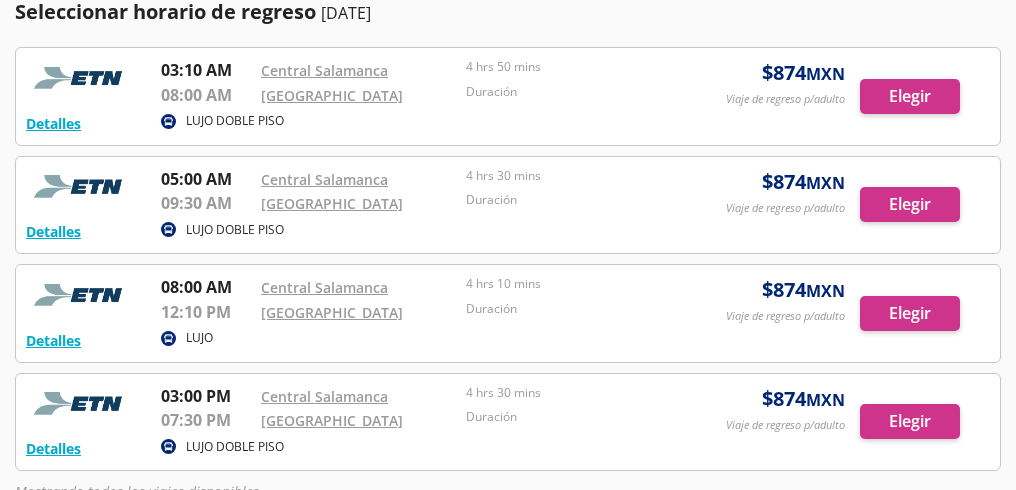 scroll, scrollTop: 462, scrollLeft: 0, axis: vertical 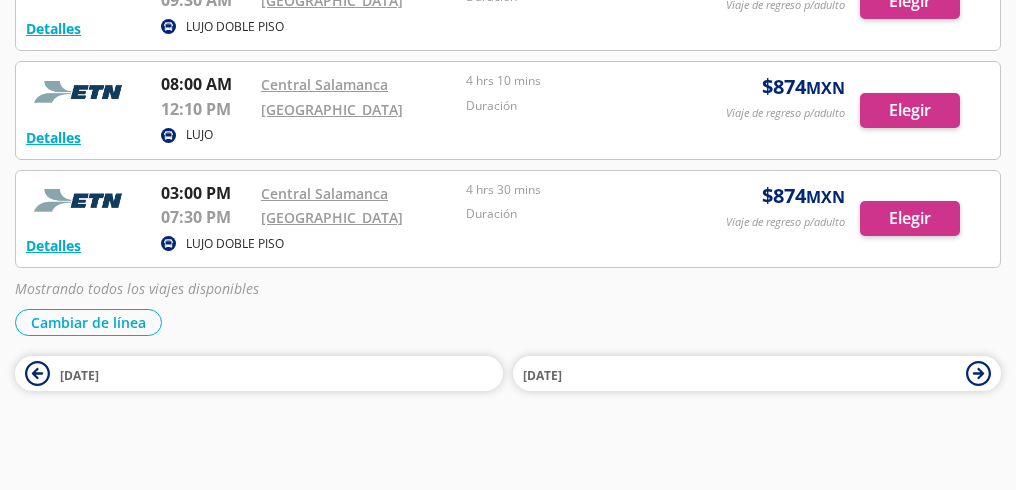 click on "[GEOGRAPHIC_DATA]" at bounding box center (358, 217) 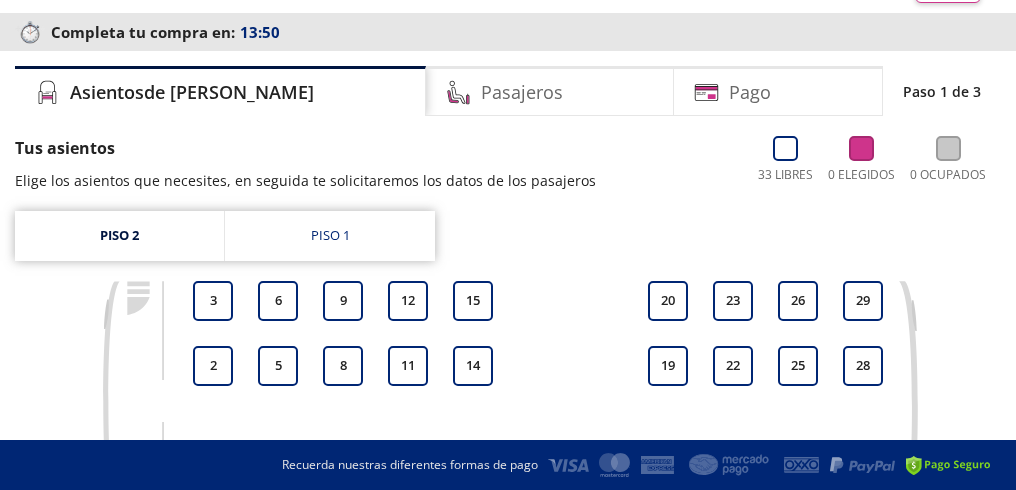 scroll, scrollTop: 0, scrollLeft: 0, axis: both 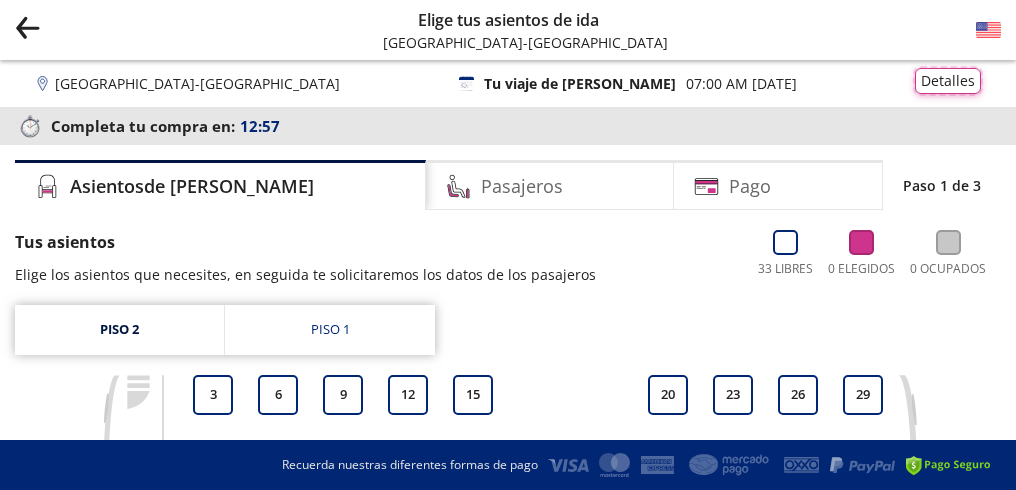 click on "Detalles" at bounding box center (948, 81) 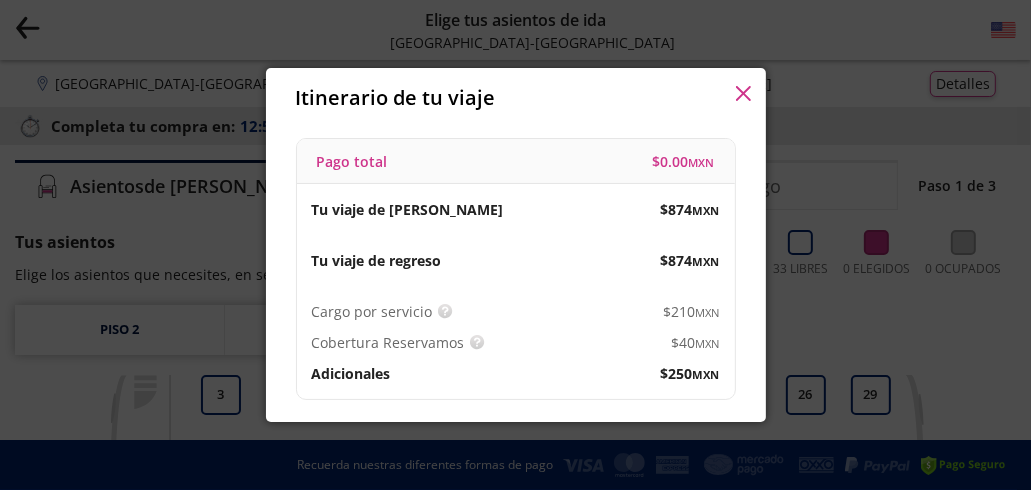 click on "Itinerario de tu viaje Pago total $ 0.00  MXN Tu viaje de ida  $ 874  MXN Tu viaje de regreso  $ 874  MXN Cargo por servicio  Esto nos permite seguir trabajando para ofrecerte la mayor cobertura de rutas y brindarte una experiencia de compra segura y garantizada. $ 210  MXN Cobertura Reservamos  Sólo 1 cambio (mínimo con solicitud 6 horas previas a la salida del viaje). Válido con la misma línea que realizaste la compra. $ 40  MXN Adicionales  $ 250  MXN Tu viaje de ida Salida:  19 Jul 25 4 hrs 30 mins llega:  19 Jul 25 07:00 AM Ciudad de México Sale de:  Central del Norte Dirección: Eje Central Lázaro Cárdenas #4907, Col. Magdalena de Las Salinas CP 07760 Teléfono: 01 55 5587 1552 Ver ubicación 11:30 AM Salamanca Llega a:  Central Salamanca Avenida Valle de Santiago #2606, Col. 18 de marzo CP 36790Teléfono: 01 445 457 1511 / 01 464 647 5151 Ver ubicación Amenidades y servicios De Lujo Baños TV Boleto Electrónico Tu viaje de regreso Salida:  20 Jul 25 4 hrs 30 mins llega:  20 Jul 25 03:00 PM TV" at bounding box center (515, 245) 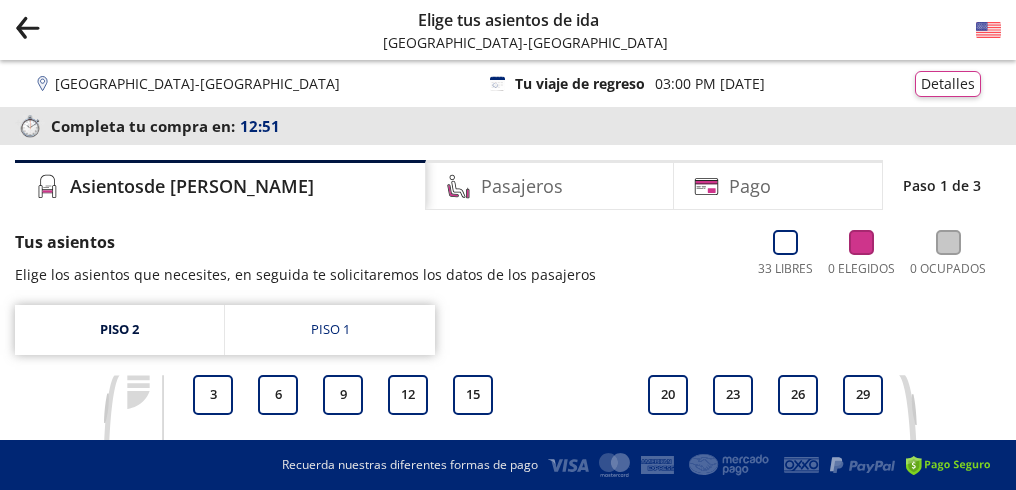 click on "Group 9 Created with Sketch." 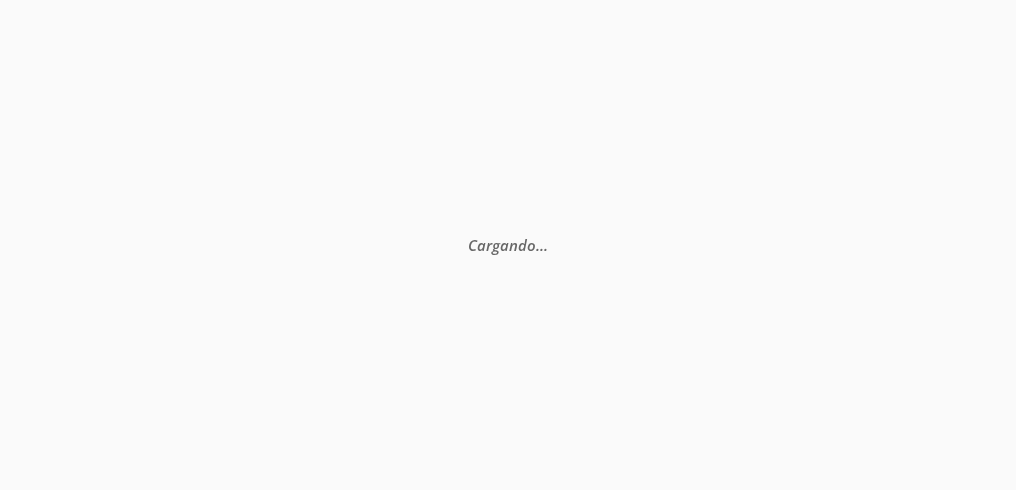 scroll, scrollTop: 0, scrollLeft: 0, axis: both 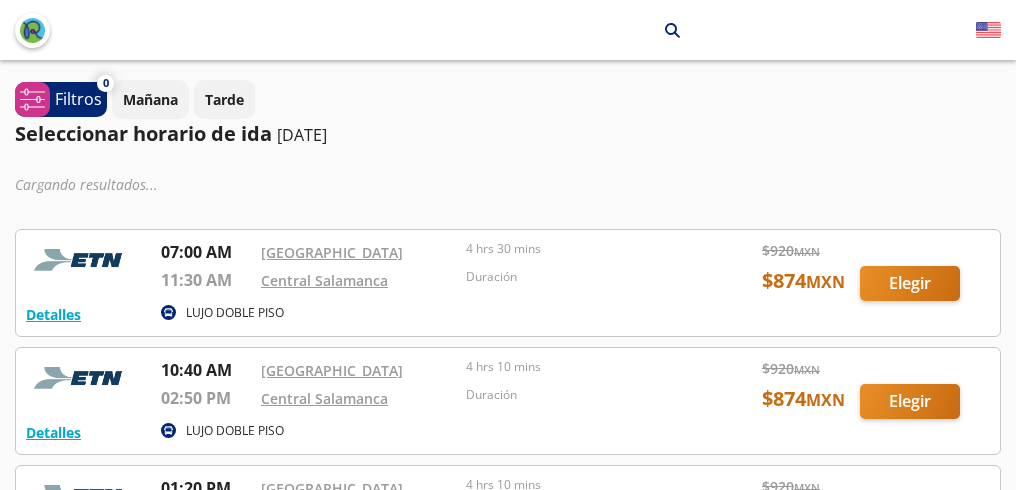 click on "[GEOGRAPHIC_DATA]" at bounding box center (358, 252) 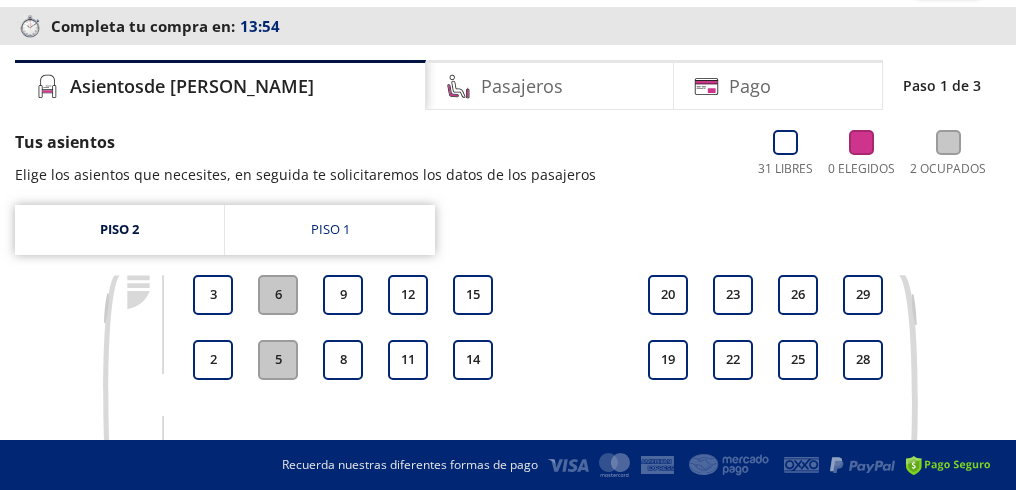 scroll, scrollTop: 200, scrollLeft: 0, axis: vertical 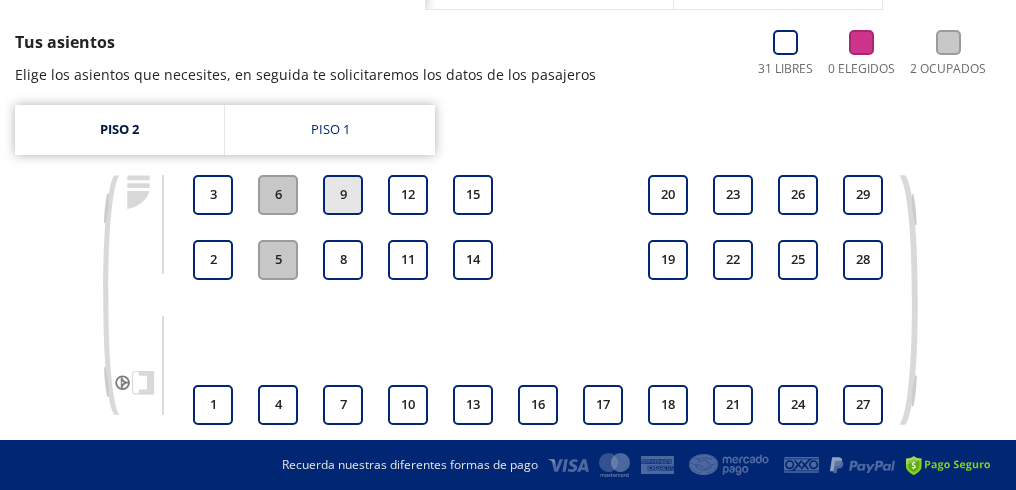 click on "9" at bounding box center [343, 195] 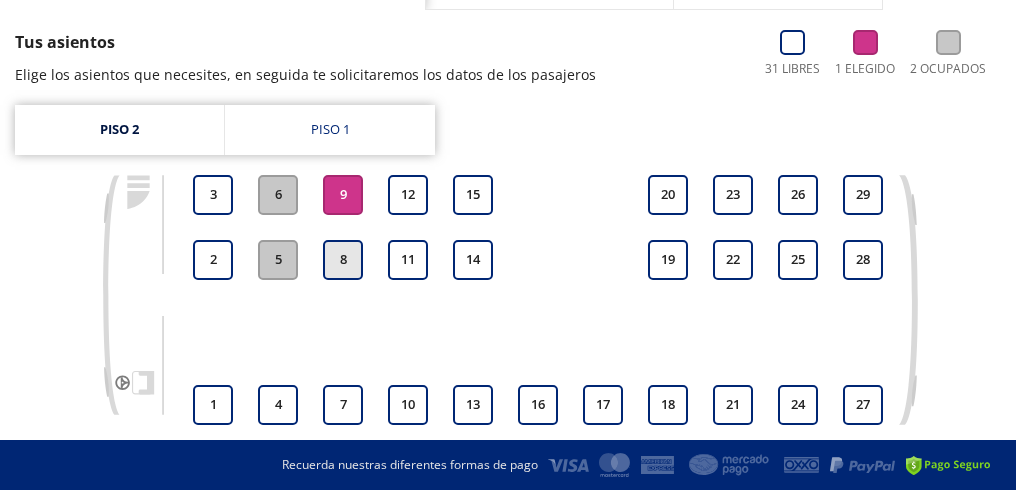 click on "8" at bounding box center [343, 260] 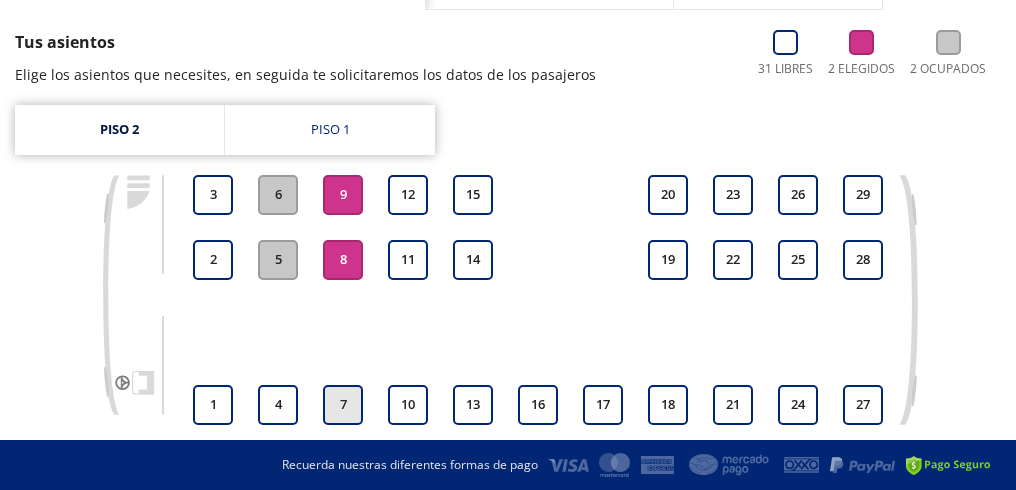 click on "7" at bounding box center [343, 405] 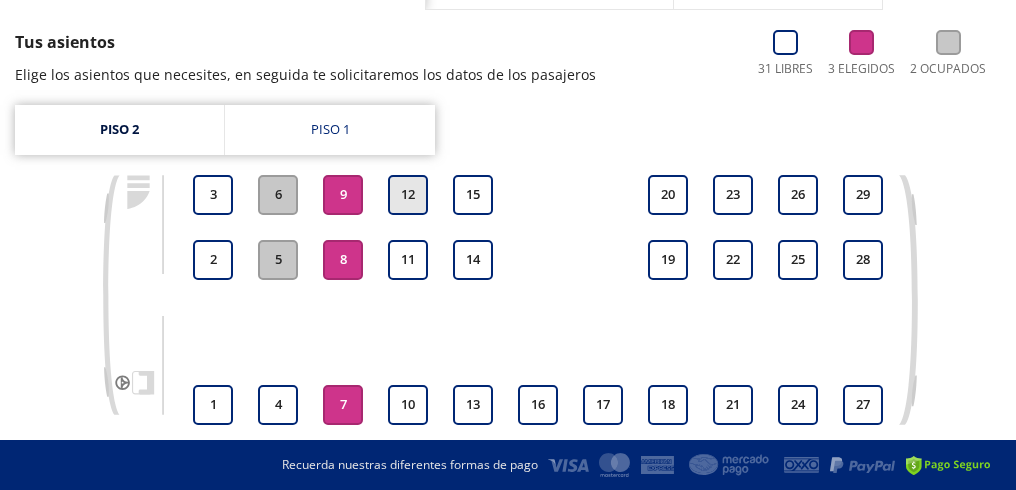 click on "12" at bounding box center (408, 195) 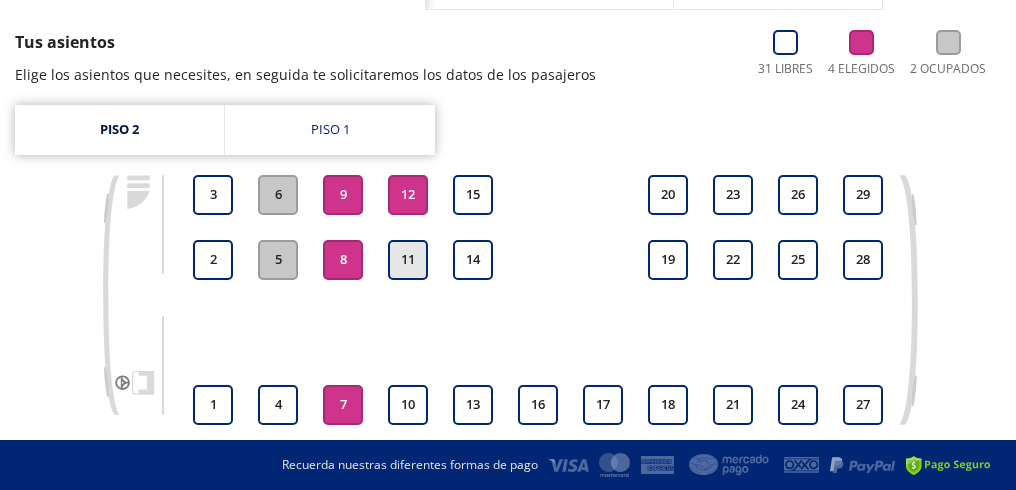 click on "11" at bounding box center (408, 260) 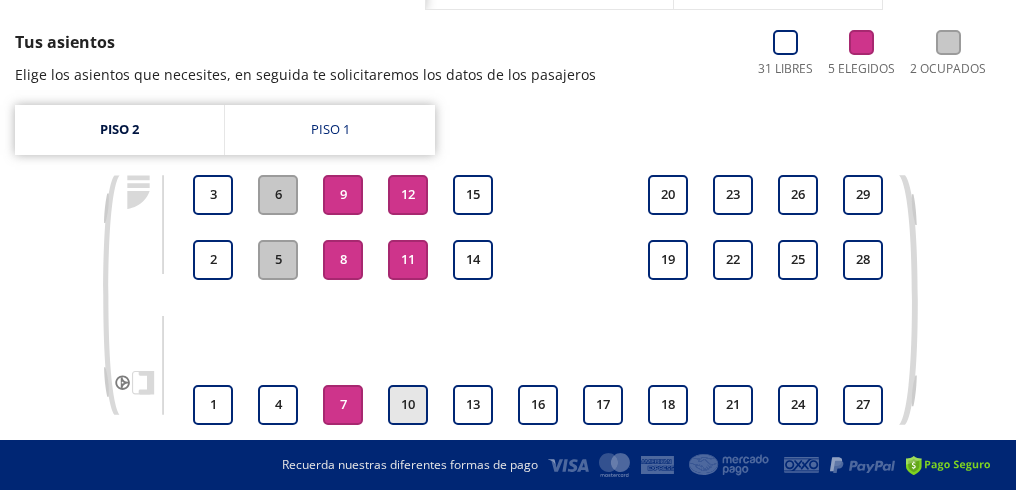 click on "10" at bounding box center [408, 405] 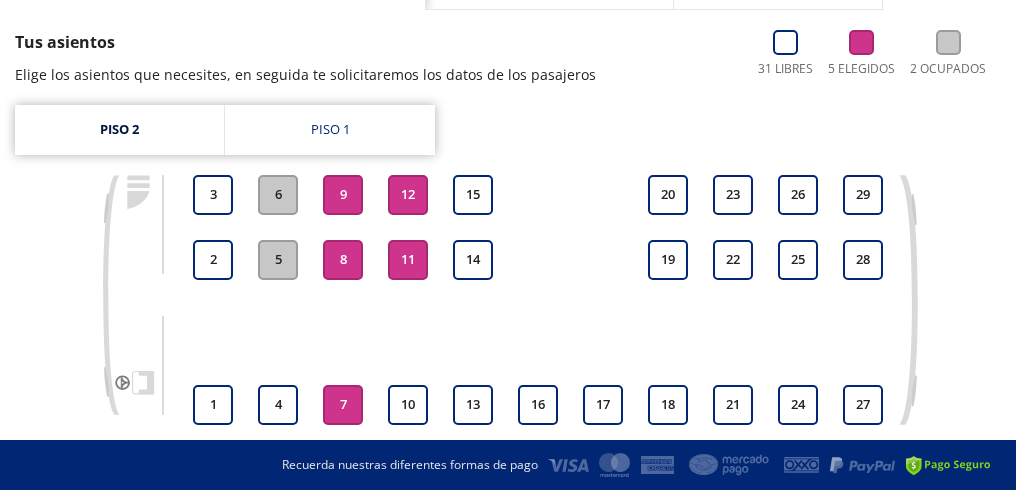 click on "9" at bounding box center (343, 195) 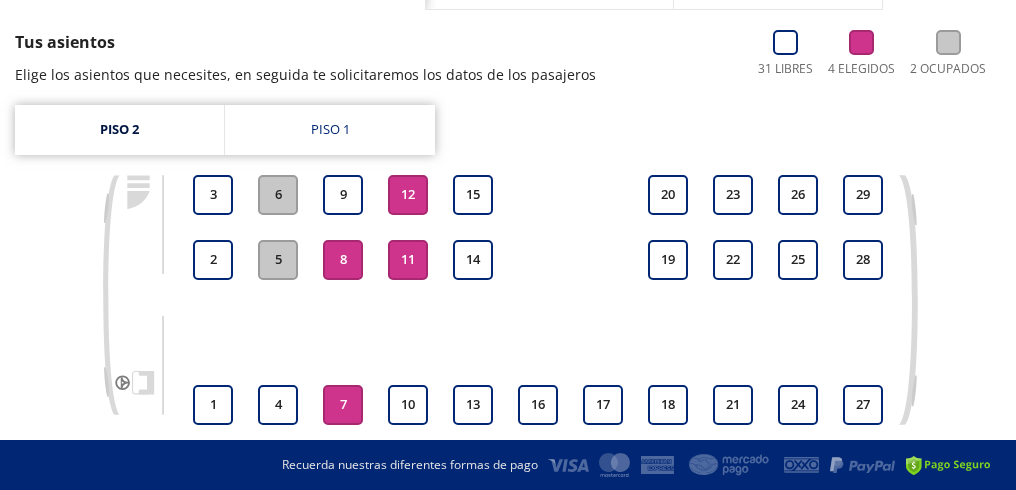click on "8" at bounding box center (343, 260) 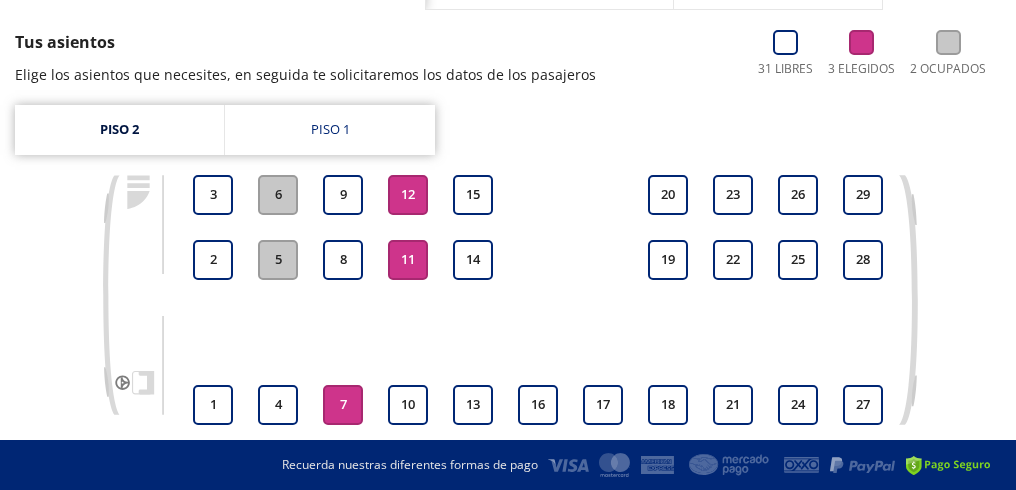 click on "7" at bounding box center [343, 405] 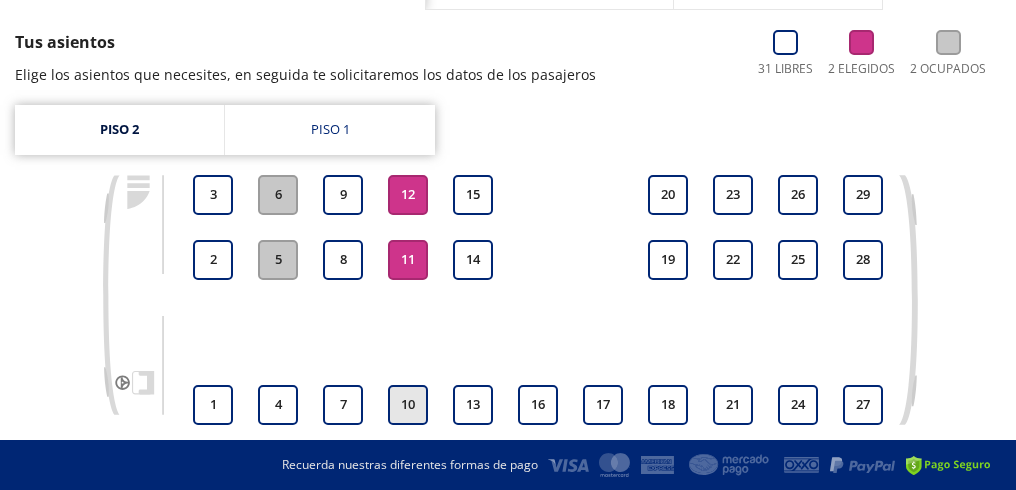 click on "10" at bounding box center [408, 405] 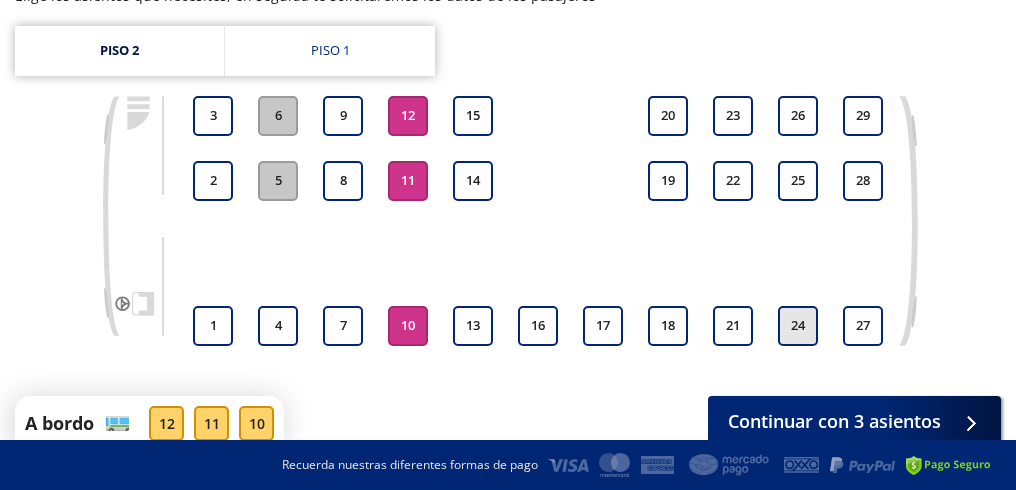 scroll, scrollTop: 365, scrollLeft: 0, axis: vertical 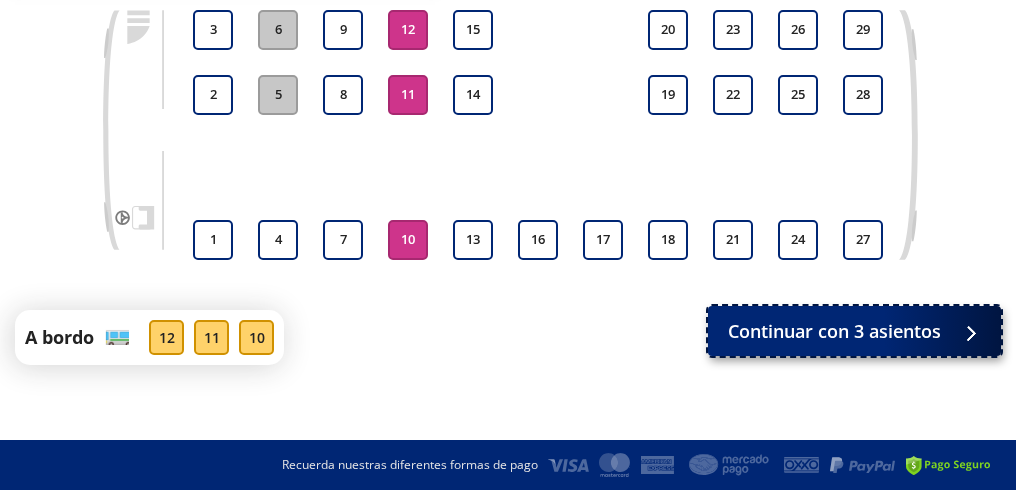 click on "Continuar con 3 asientos" at bounding box center [834, 331] 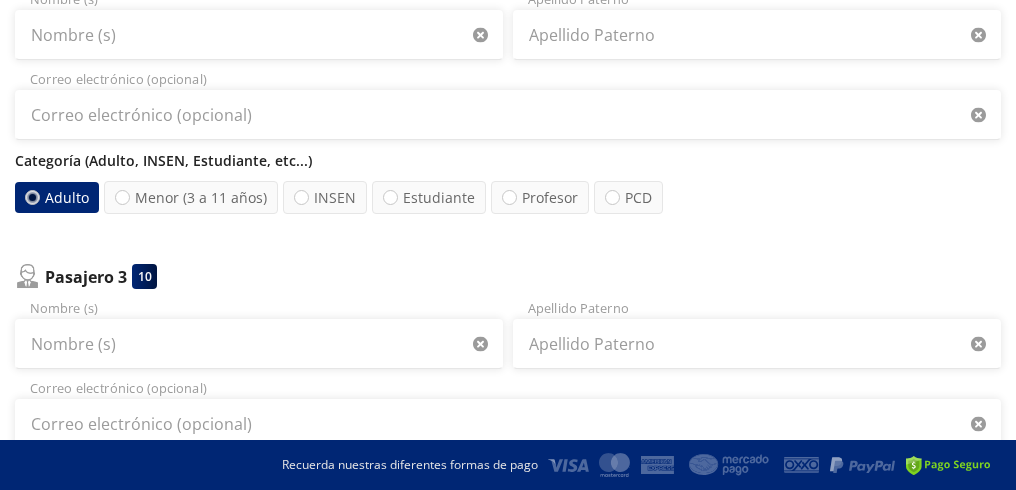 scroll, scrollTop: 700, scrollLeft: 0, axis: vertical 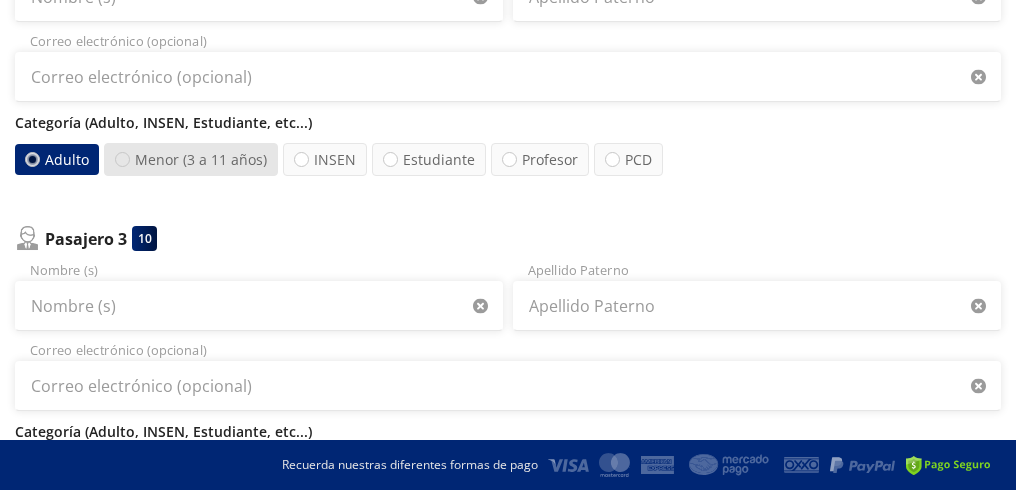 click at bounding box center (122, 159) 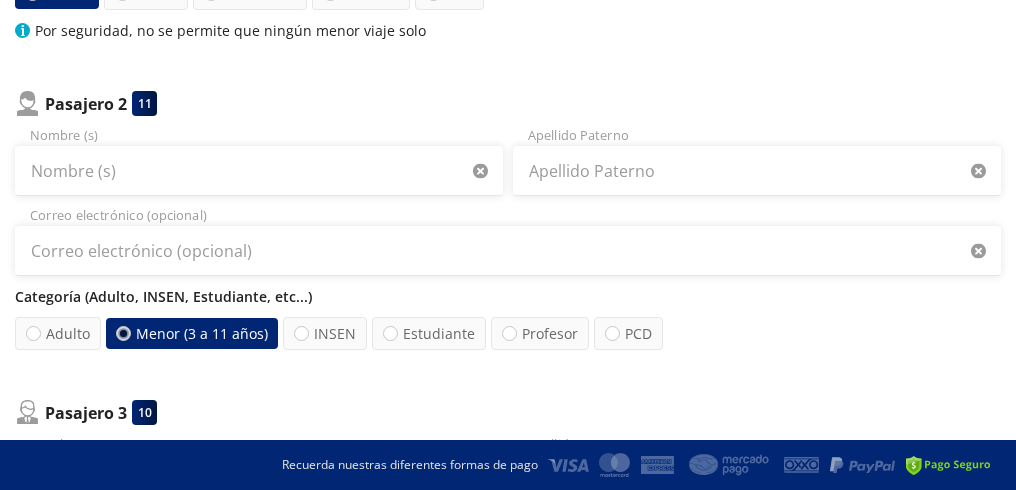 scroll, scrollTop: 400, scrollLeft: 0, axis: vertical 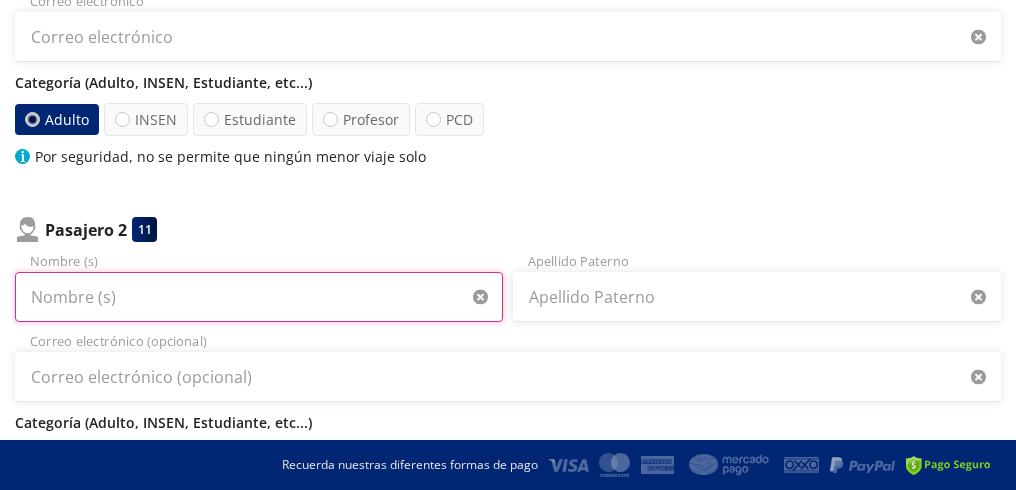 click on "Nombre (s)" at bounding box center (259, 297) 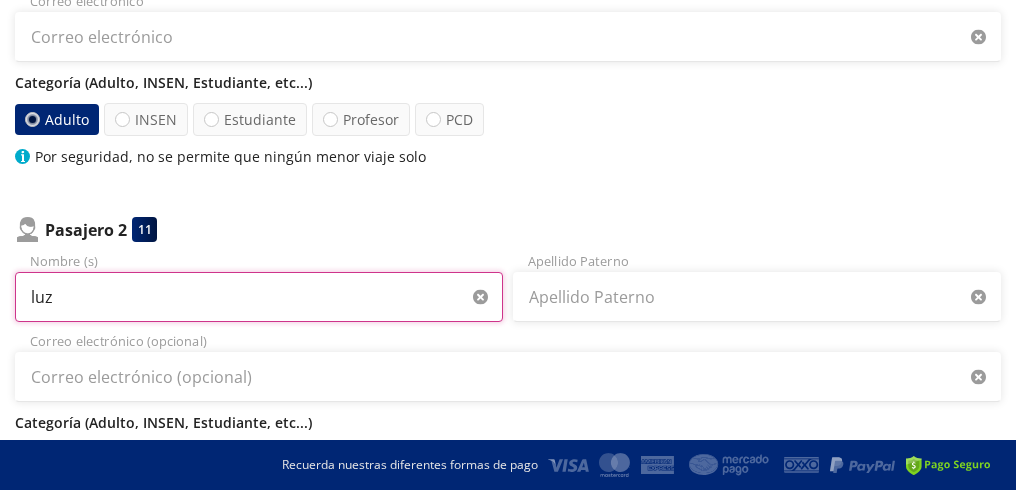 type on "luz" 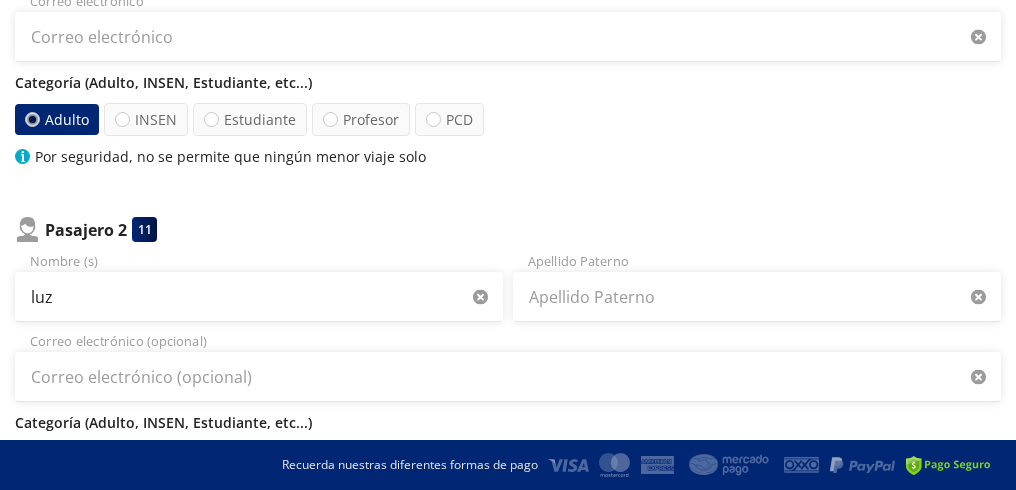 type 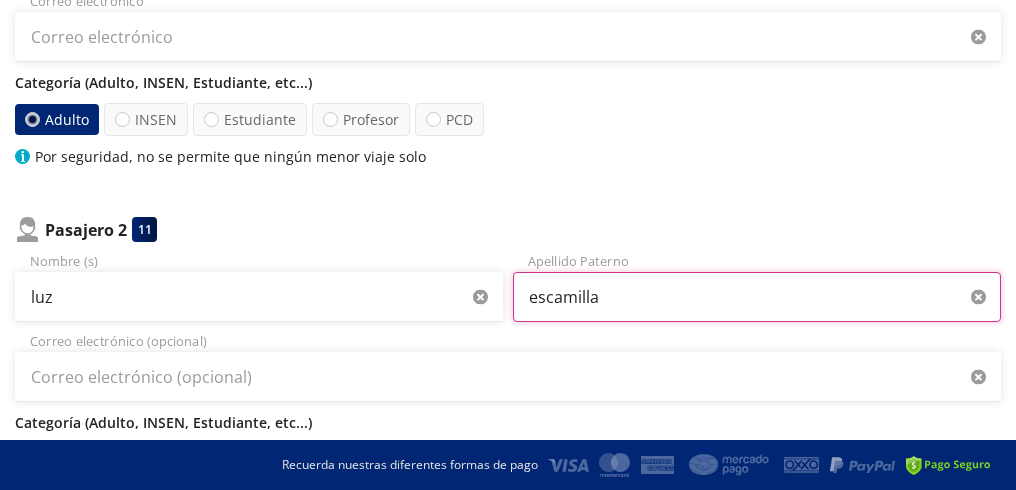type on "escamilla" 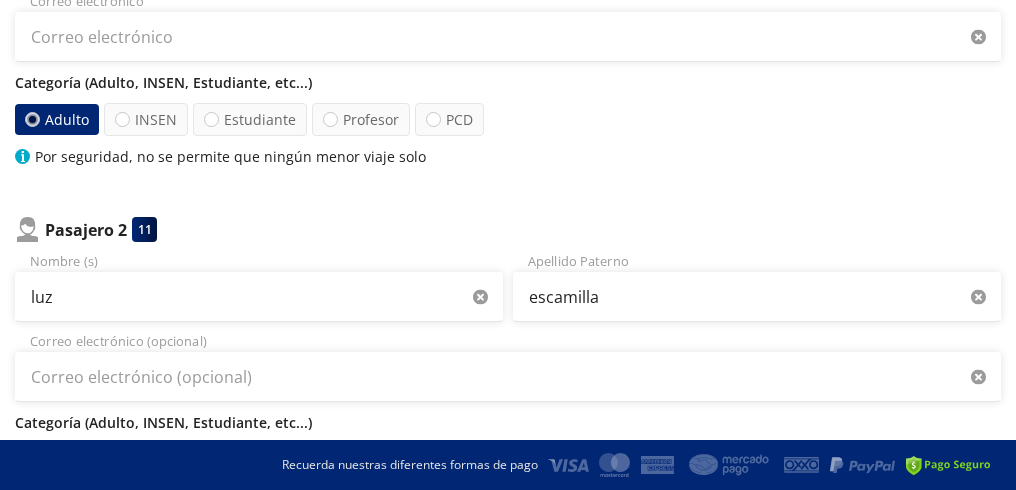 type 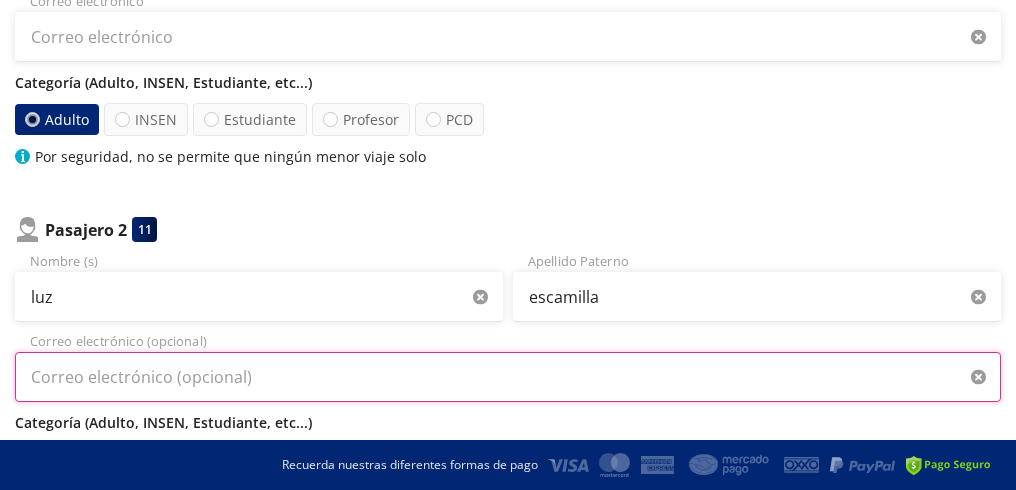 click on "Correo electrónico (opcional)" at bounding box center (508, 377) 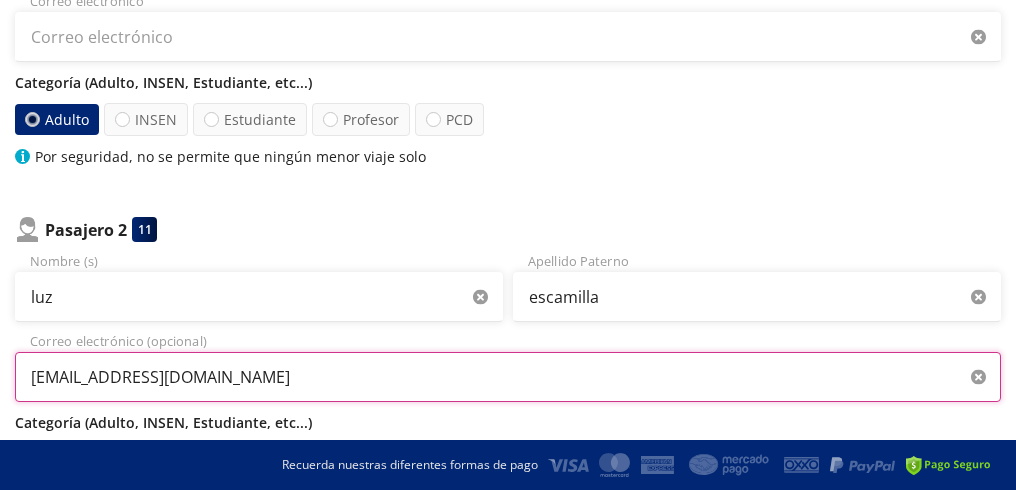 type on "luzescamilla8@gmail.com" 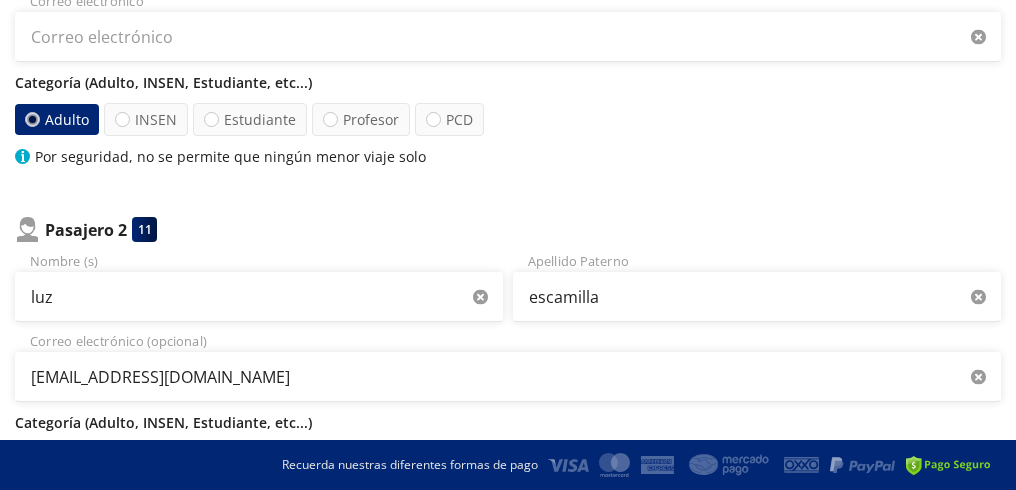 type 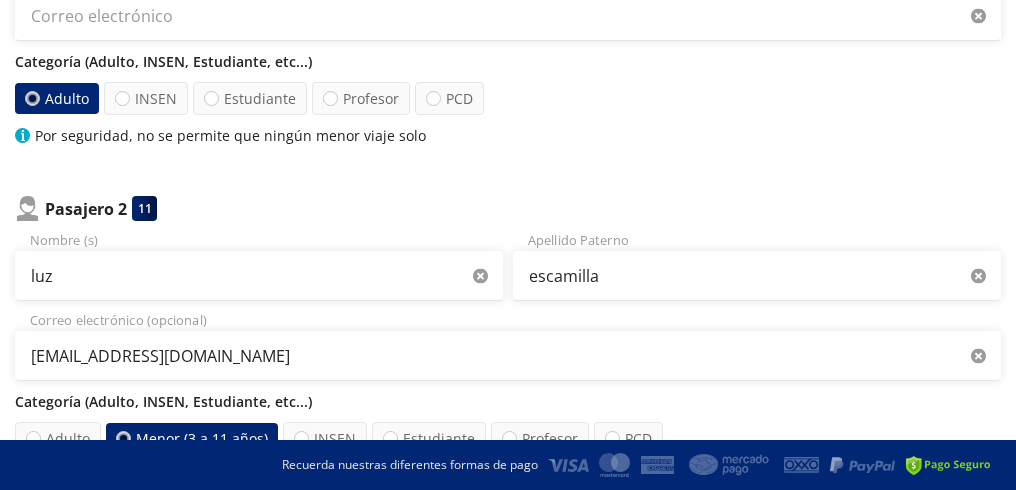 scroll, scrollTop: 300, scrollLeft: 0, axis: vertical 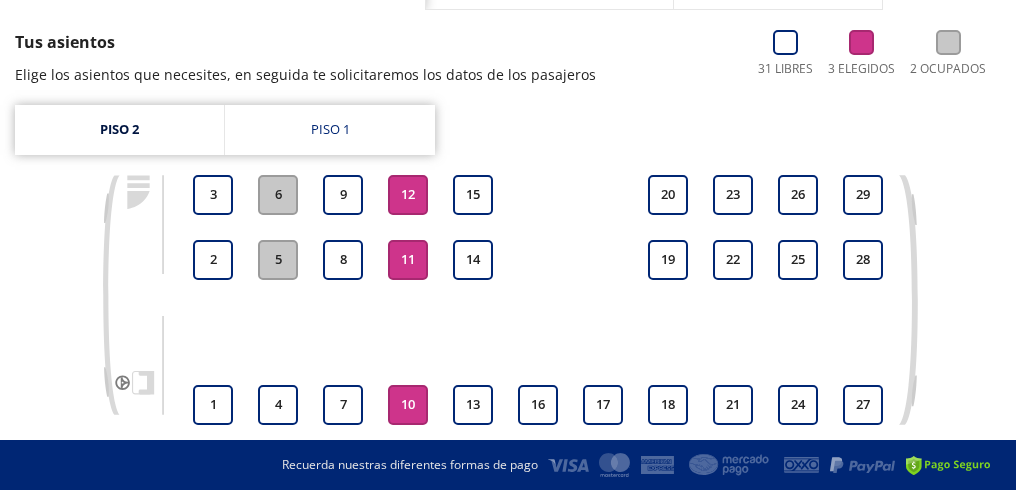 drag, startPoint x: 411, startPoint y: 403, endPoint x: 412, endPoint y: 291, distance: 112.00446 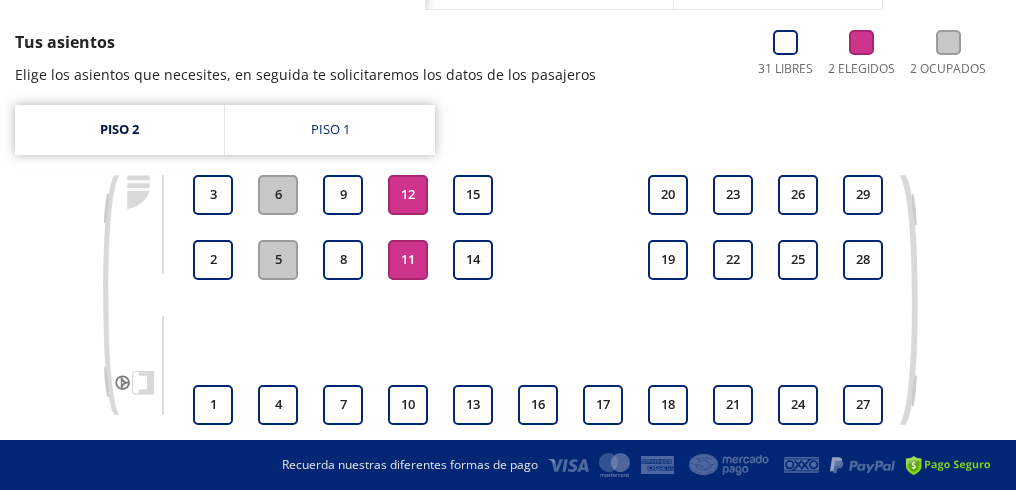 click on "11" at bounding box center [408, 260] 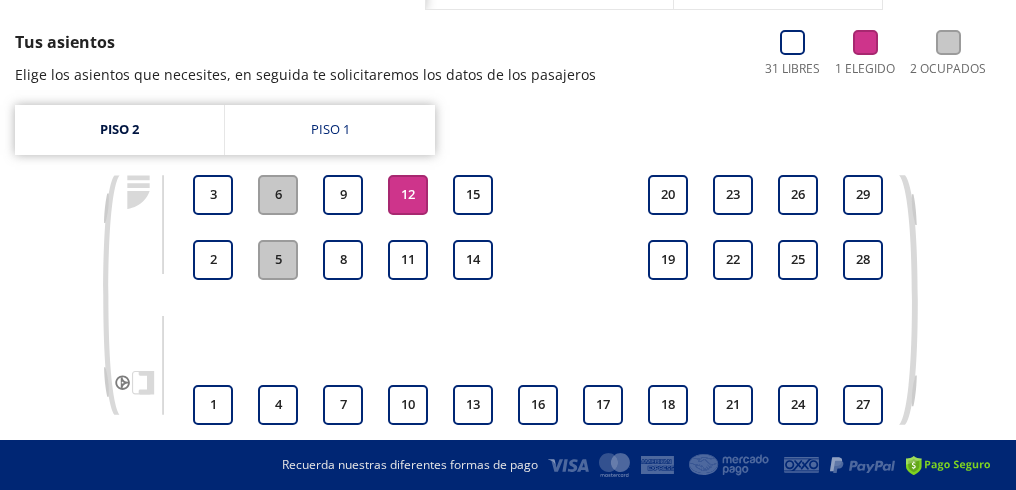 click on "12" at bounding box center (408, 195) 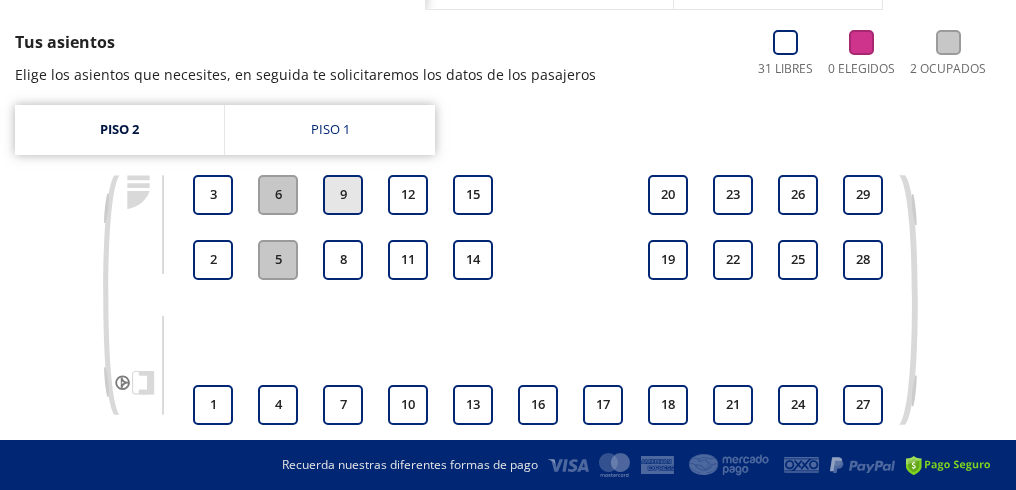 click on "9" at bounding box center [343, 195] 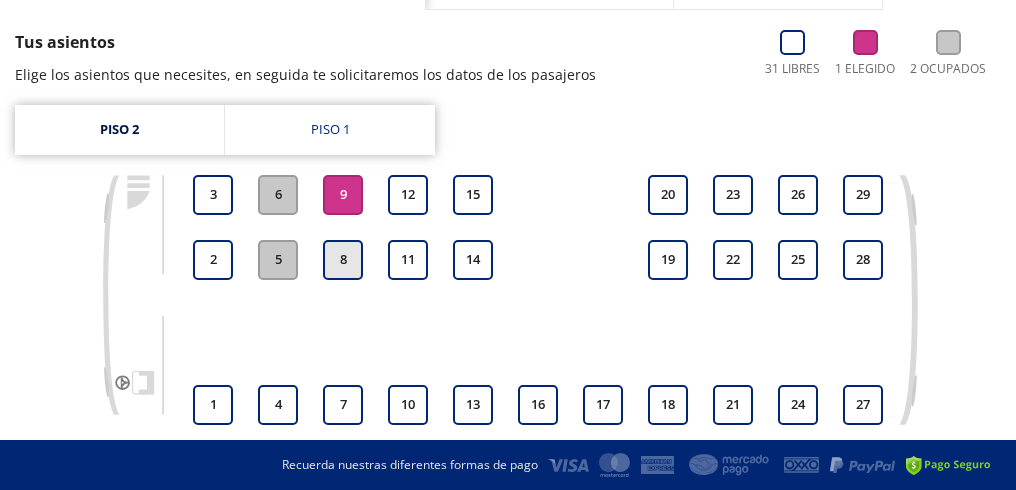 click on "8" at bounding box center [343, 260] 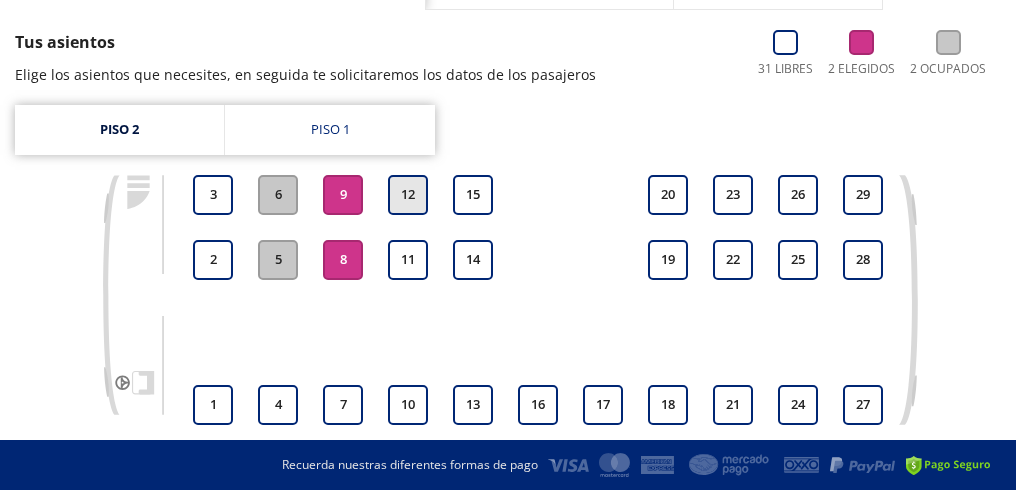 click on "12" at bounding box center (408, 195) 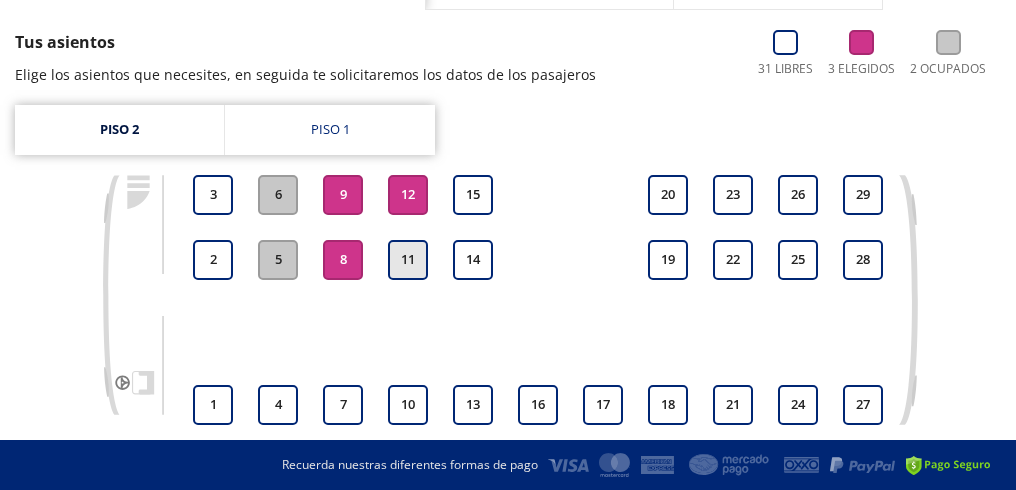 click on "11" at bounding box center (408, 260) 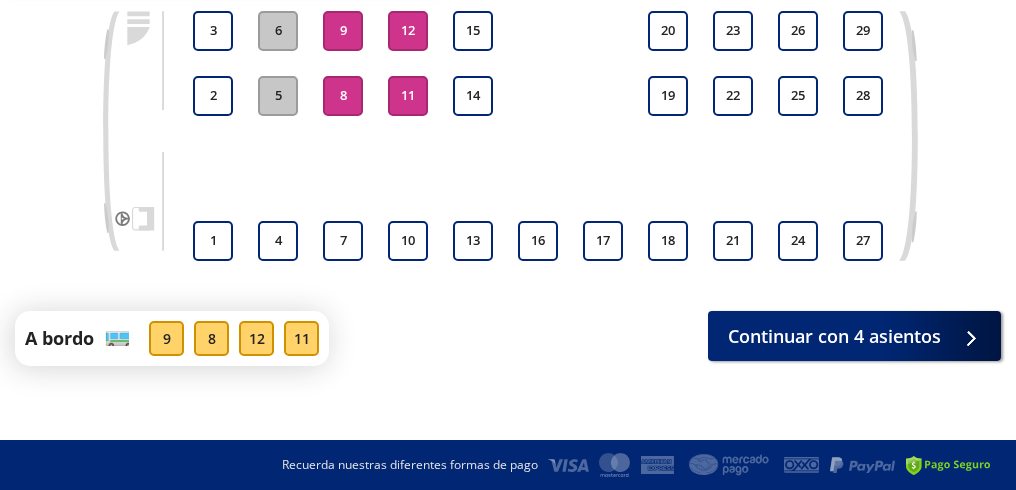 scroll, scrollTop: 365, scrollLeft: 0, axis: vertical 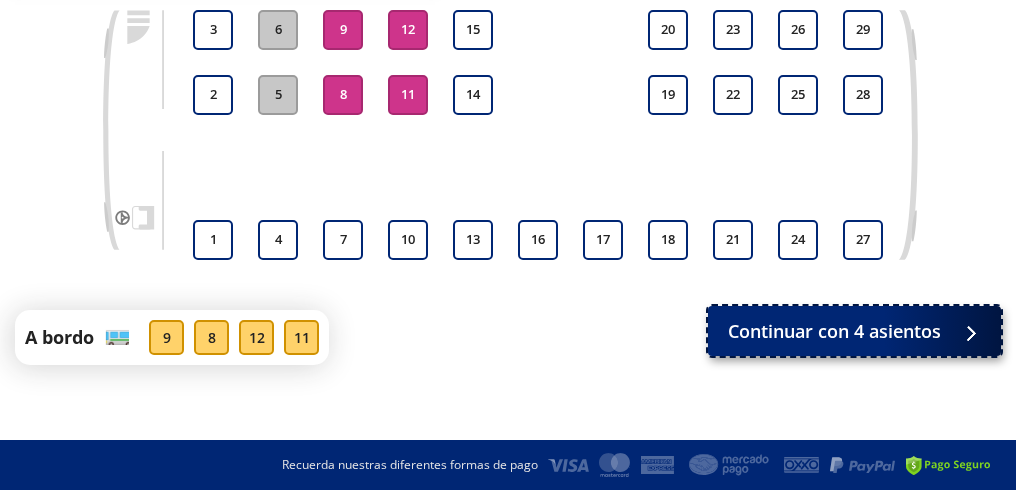 click on "Continuar con 4 asientos" at bounding box center (854, 331) 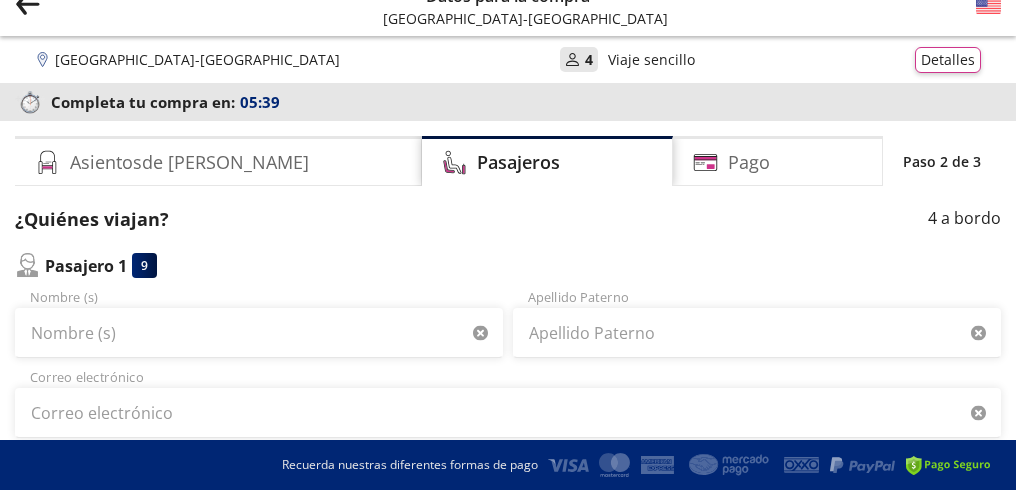 scroll, scrollTop: 100, scrollLeft: 0, axis: vertical 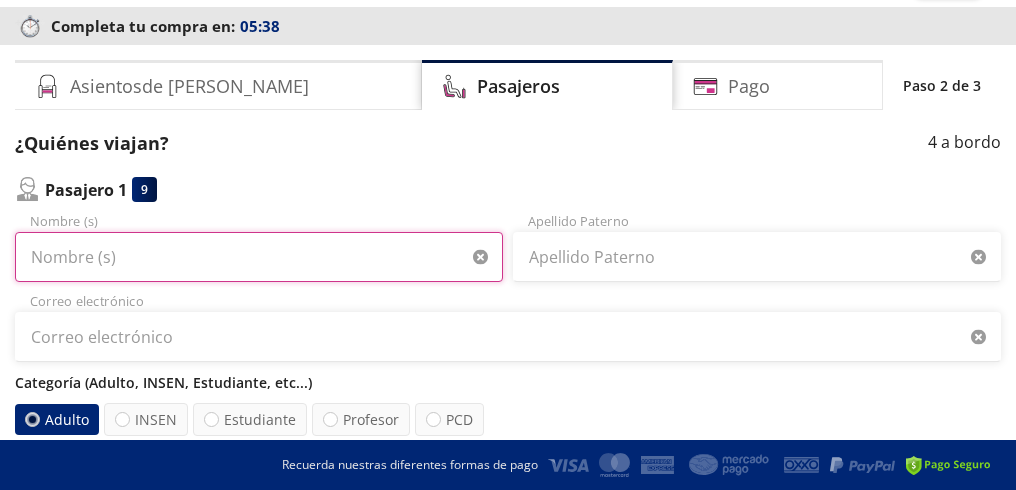 click on "Nombre (s)" at bounding box center (259, 257) 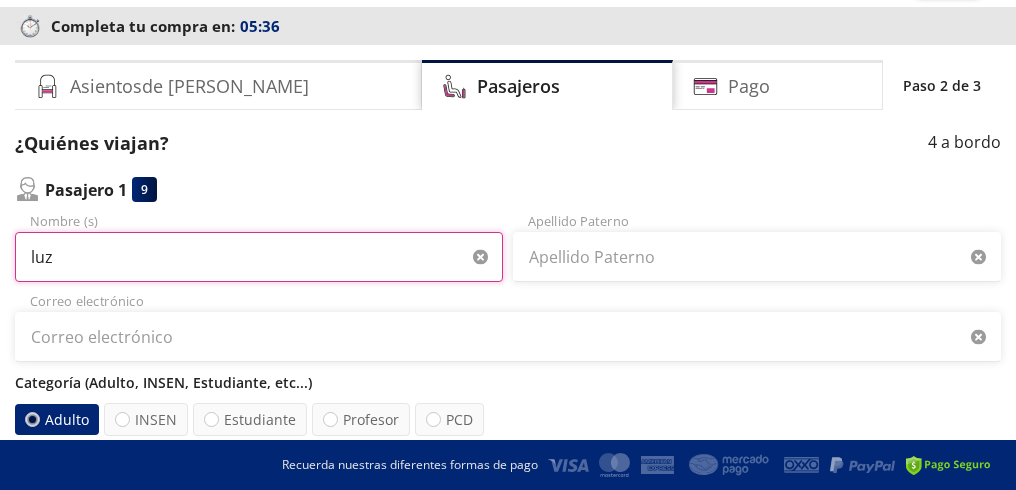 type on "luz" 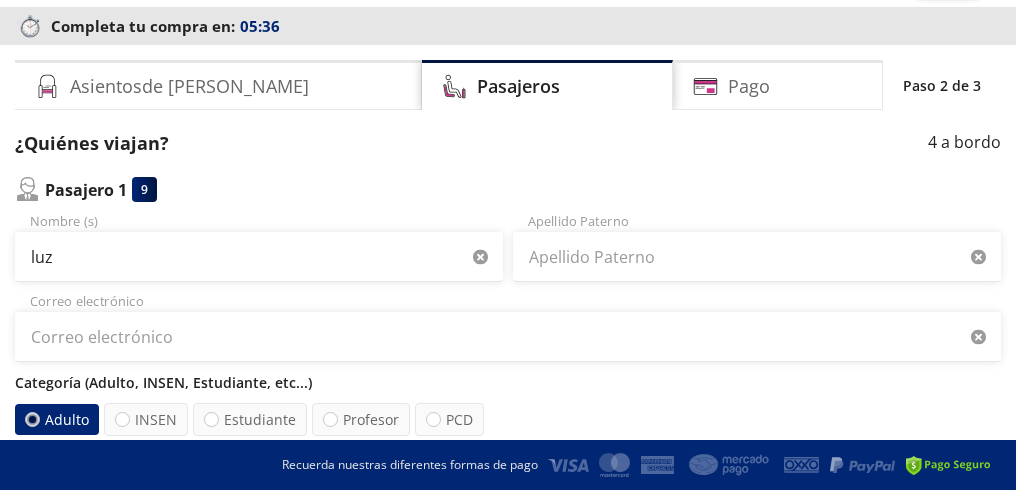 type 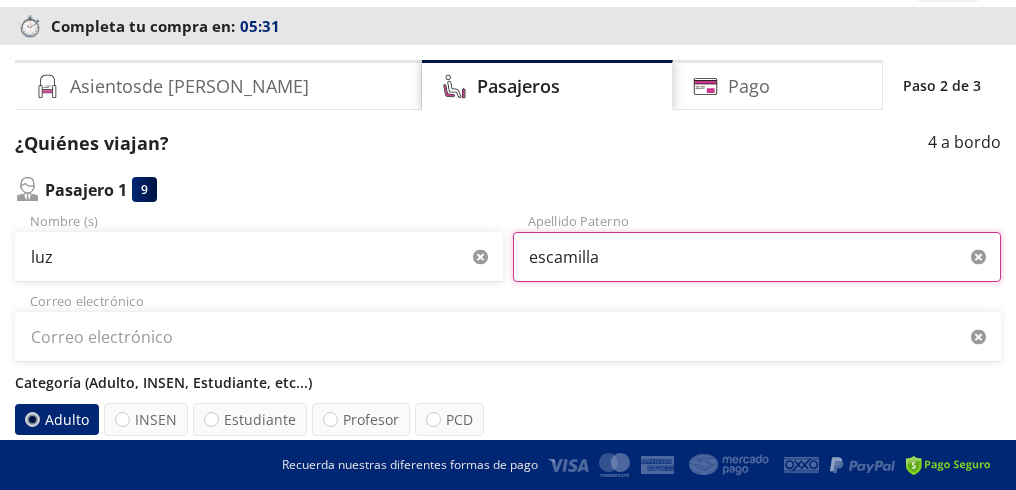 type on "escamilla" 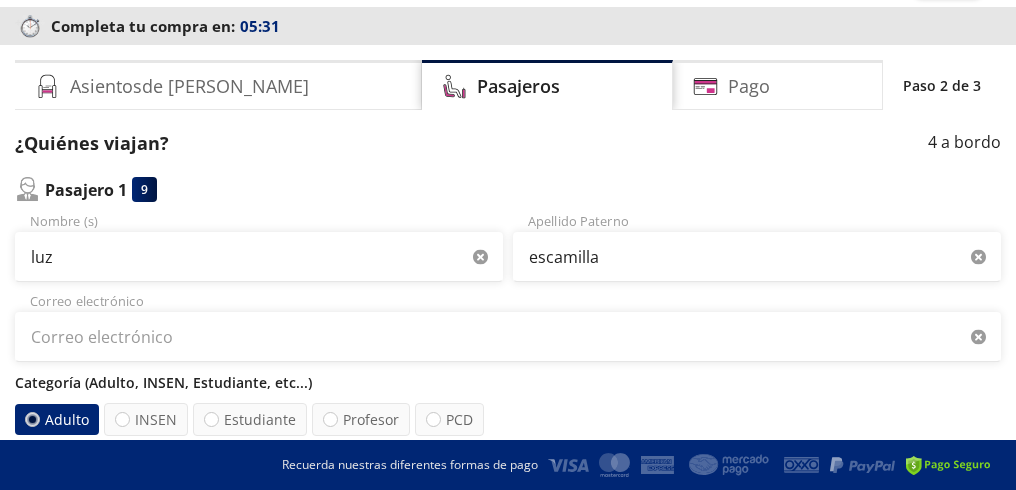 type 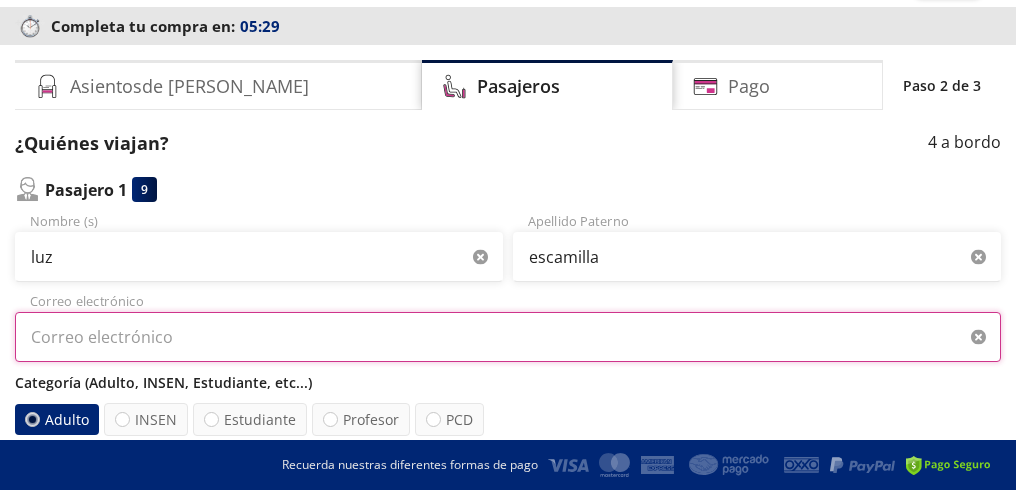 click on "Correo electrónico" at bounding box center [508, 337] 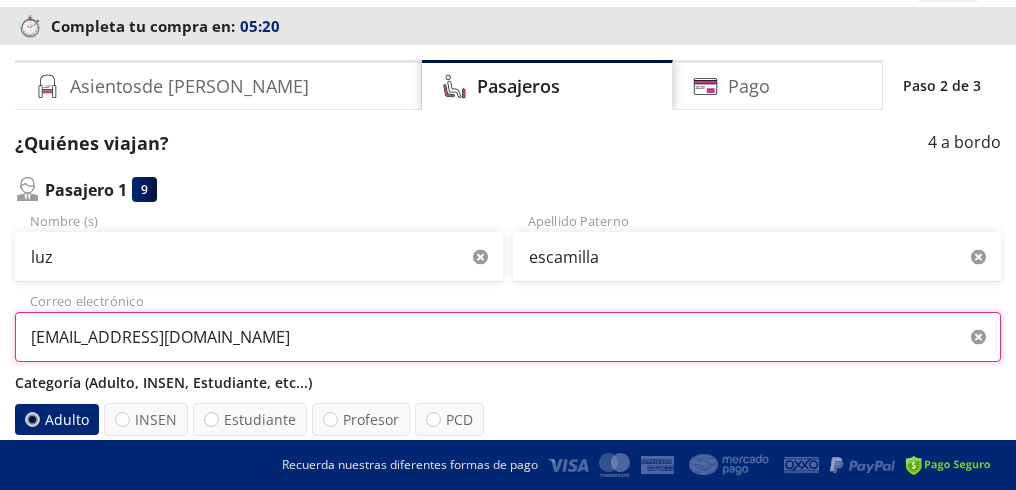 drag, startPoint x: 219, startPoint y: 334, endPoint x: 0, endPoint y: 311, distance: 220.20445 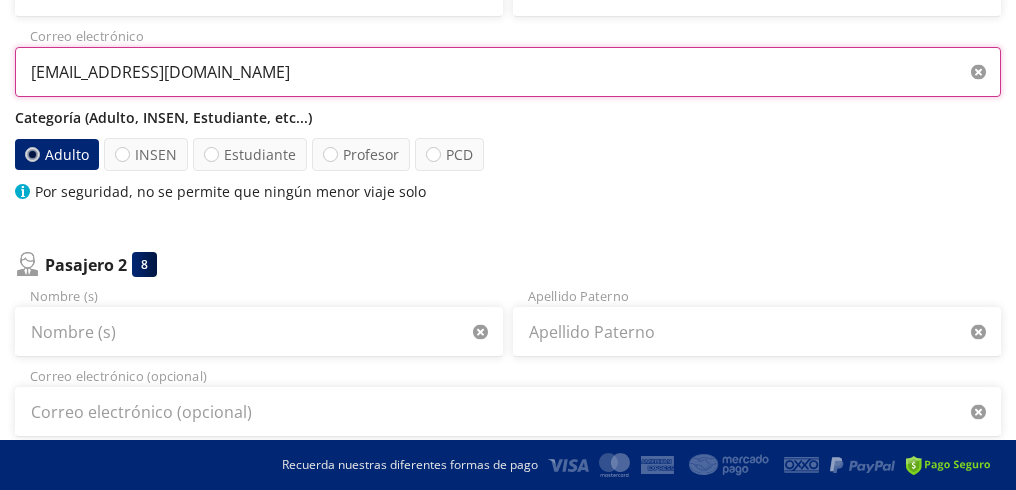 scroll, scrollTop: 400, scrollLeft: 0, axis: vertical 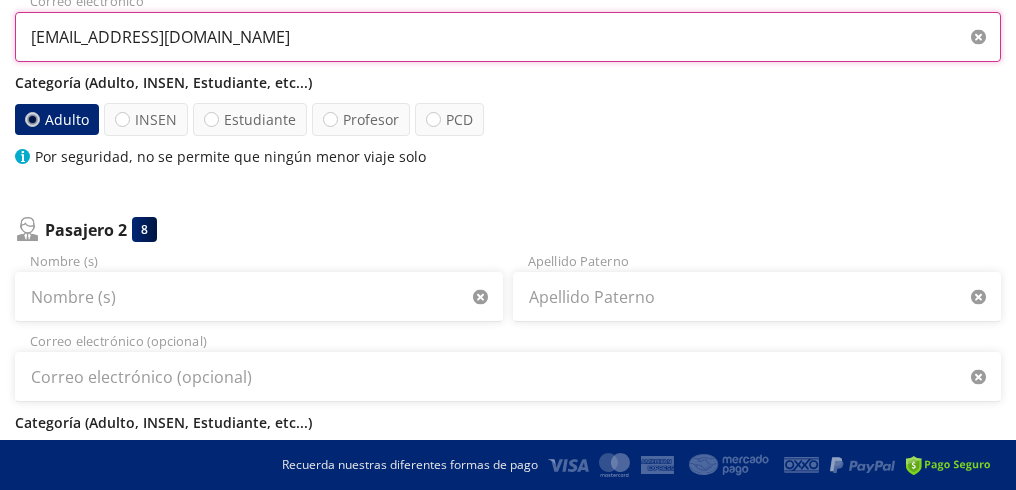 type on "luzescamilla8@gmail.com" 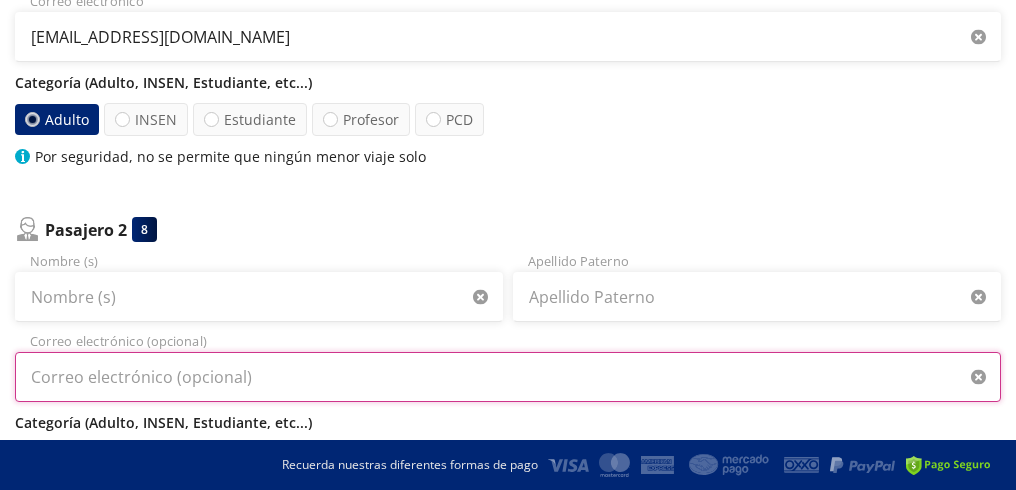 click on "Correo electrónico (opcional)" at bounding box center [508, 377] 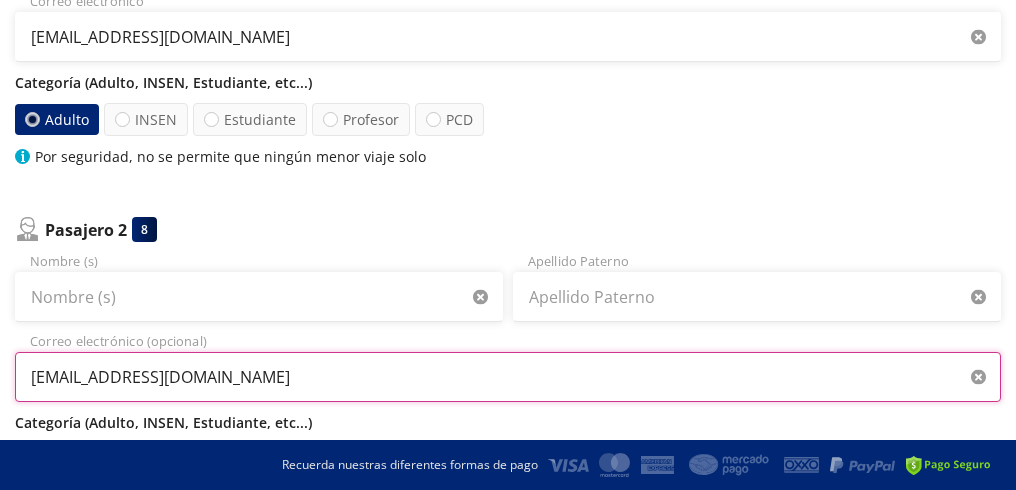 type on "luzescamilla8@gmail.com" 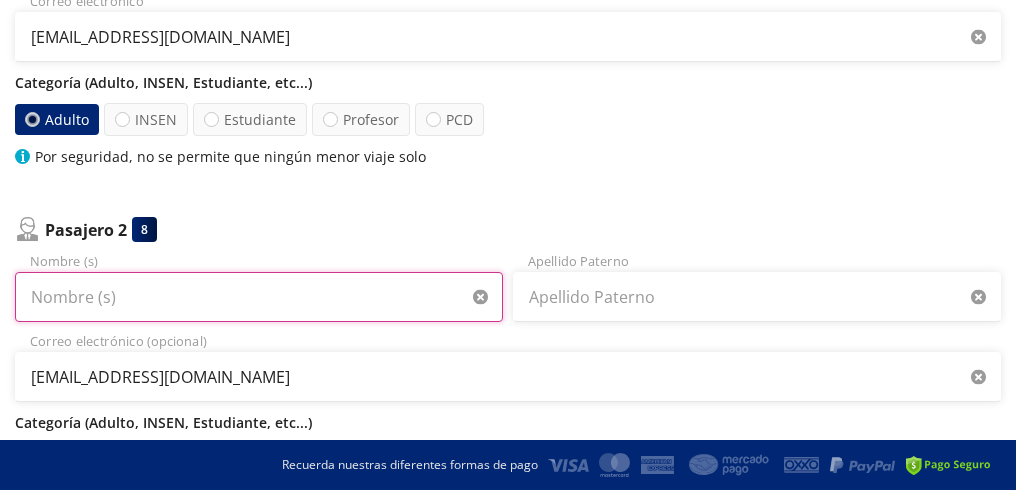click on "Nombre (s)" at bounding box center [259, 297] 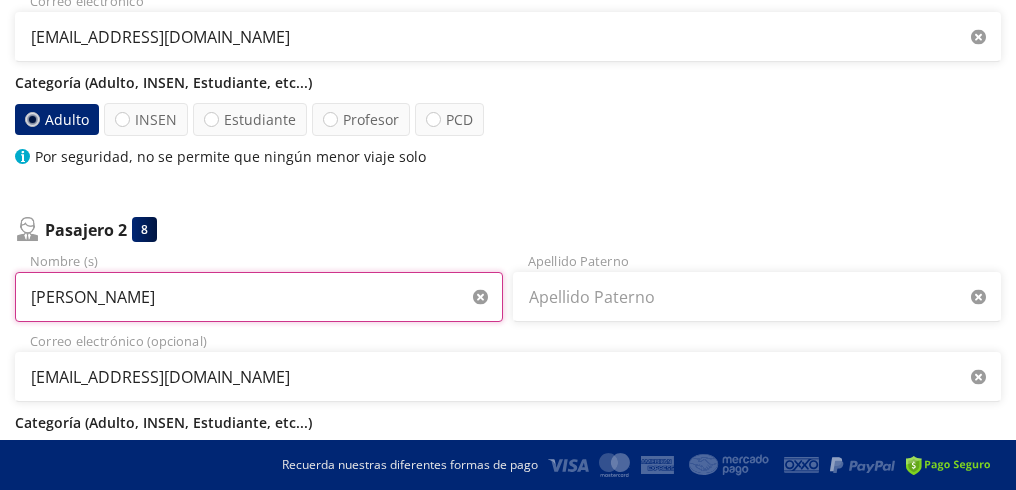 type on "alejandro" 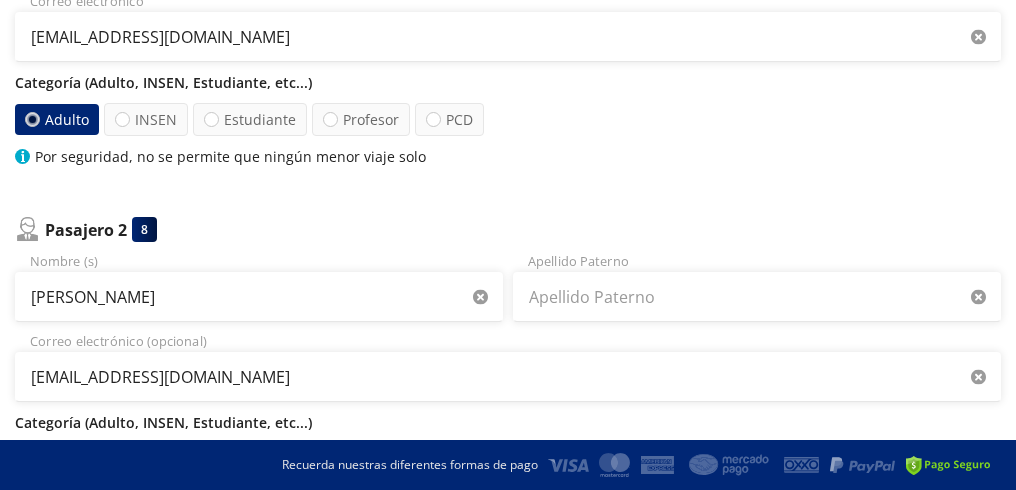 type 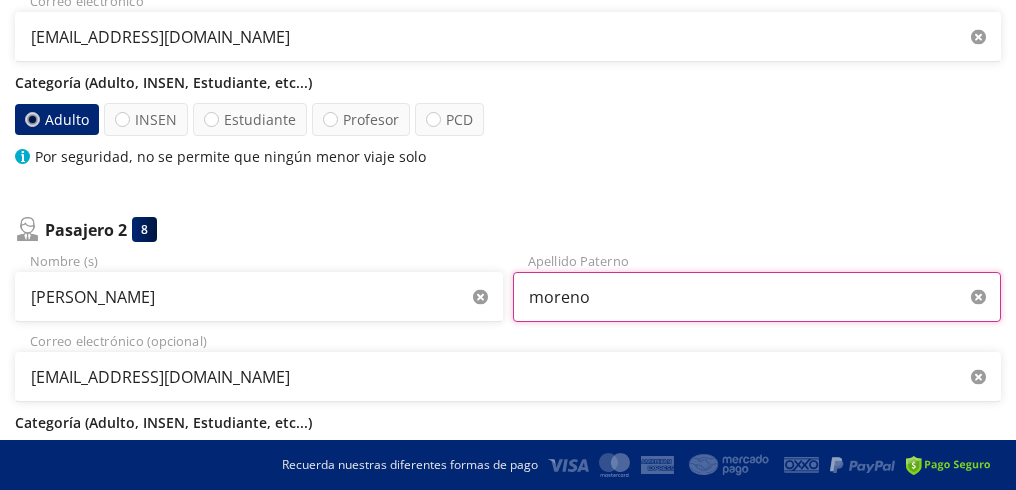 type on "moreno" 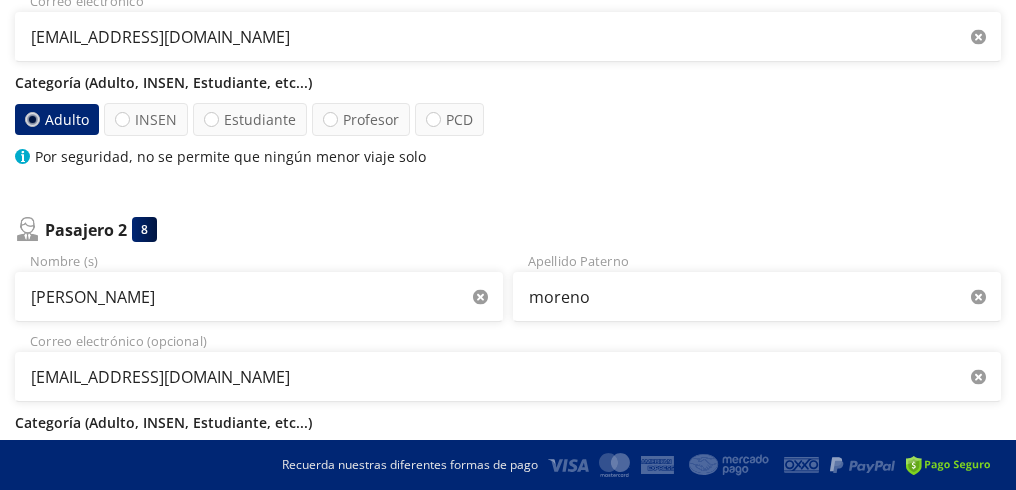 type 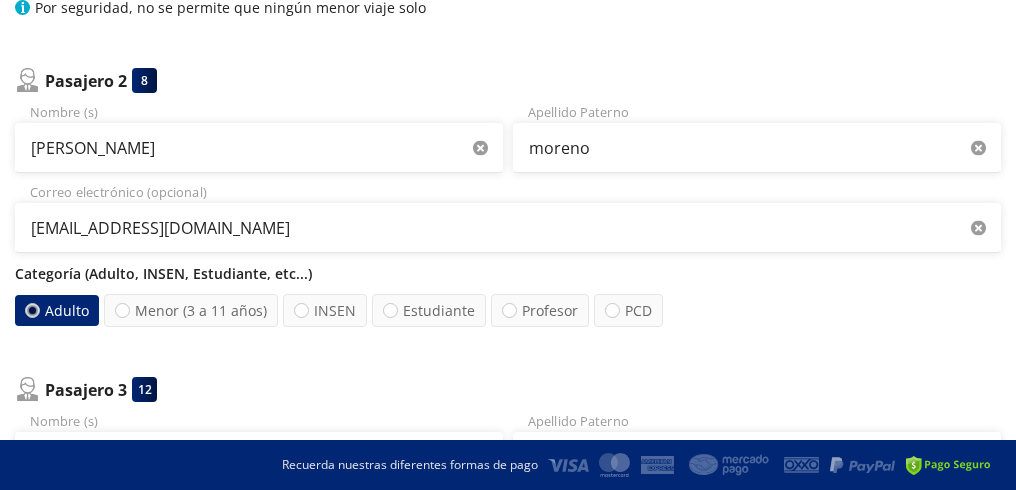 scroll, scrollTop: 600, scrollLeft: 0, axis: vertical 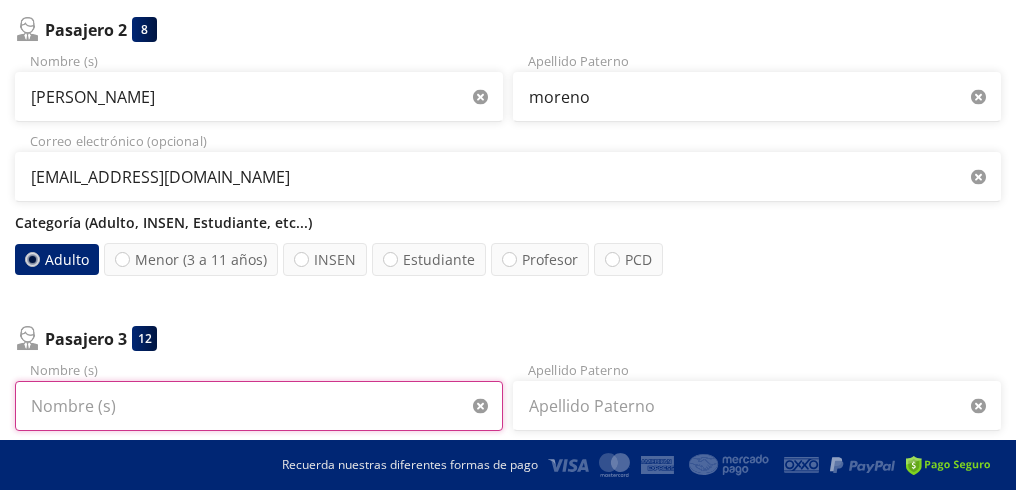 click on "Nombre (s)" at bounding box center [259, 406] 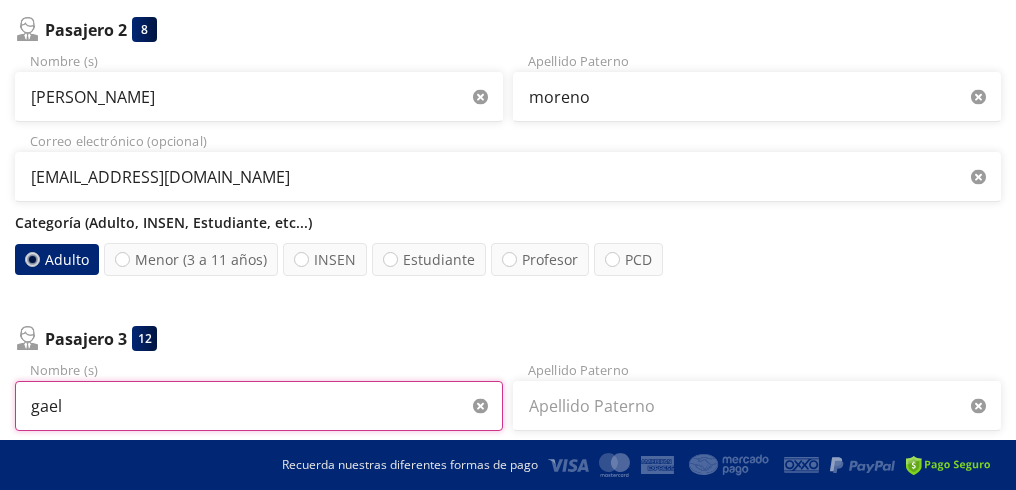 type on "gael" 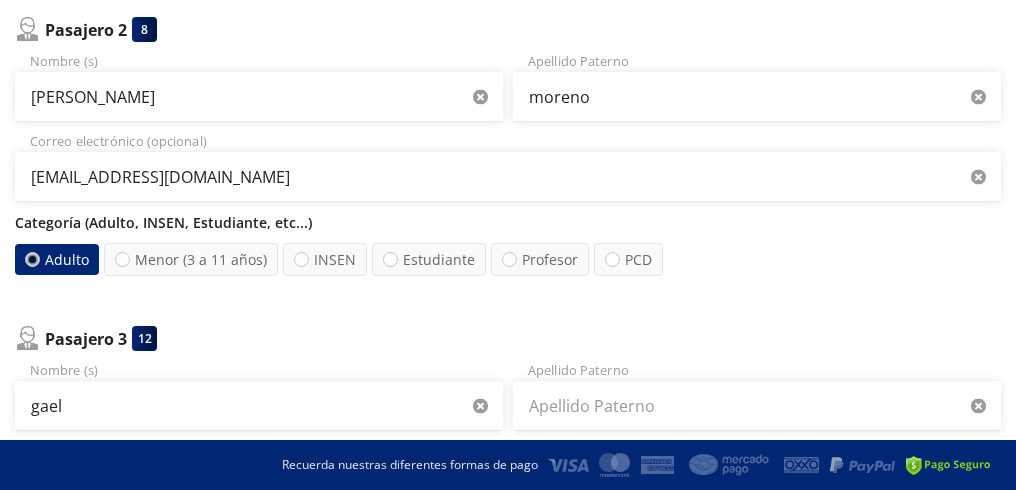 type 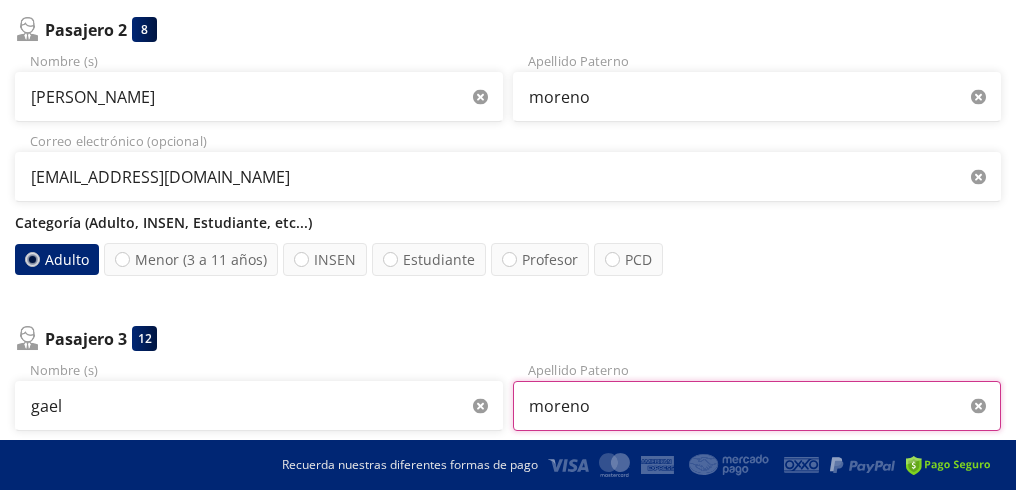 type on "moreno" 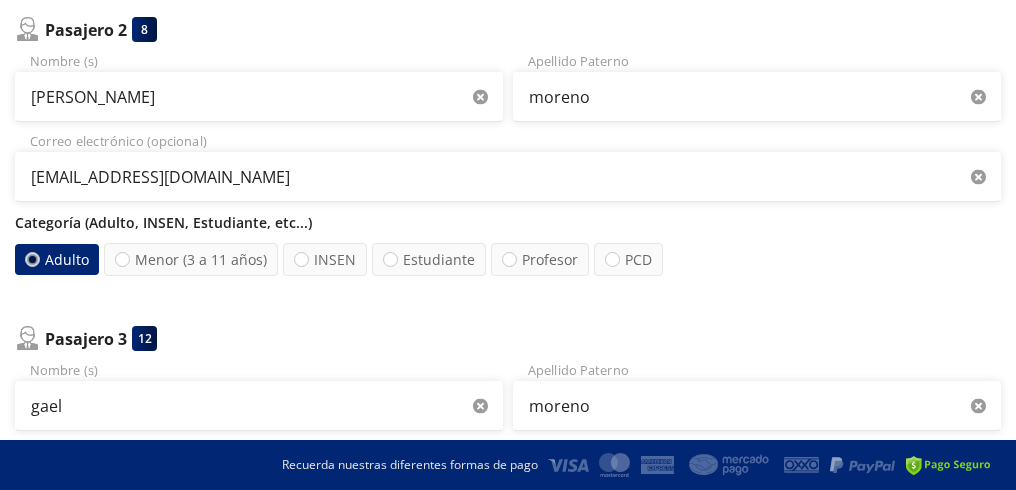 type 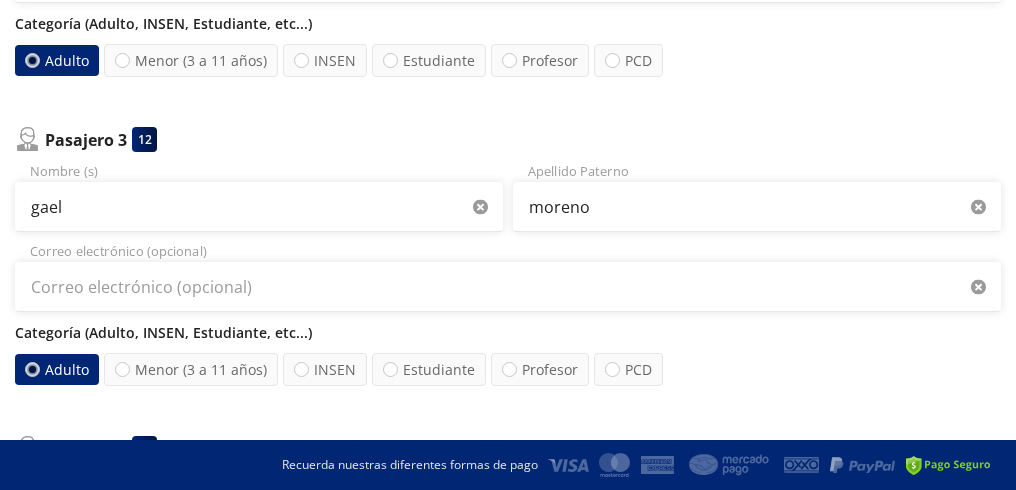 scroll, scrollTop: 800, scrollLeft: 0, axis: vertical 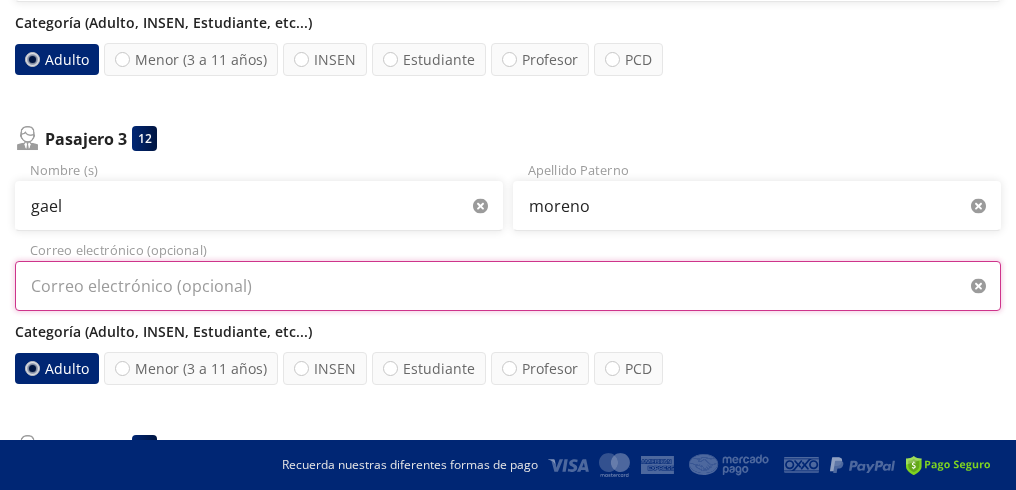 click on "Correo electrónico (opcional)" at bounding box center (508, 286) 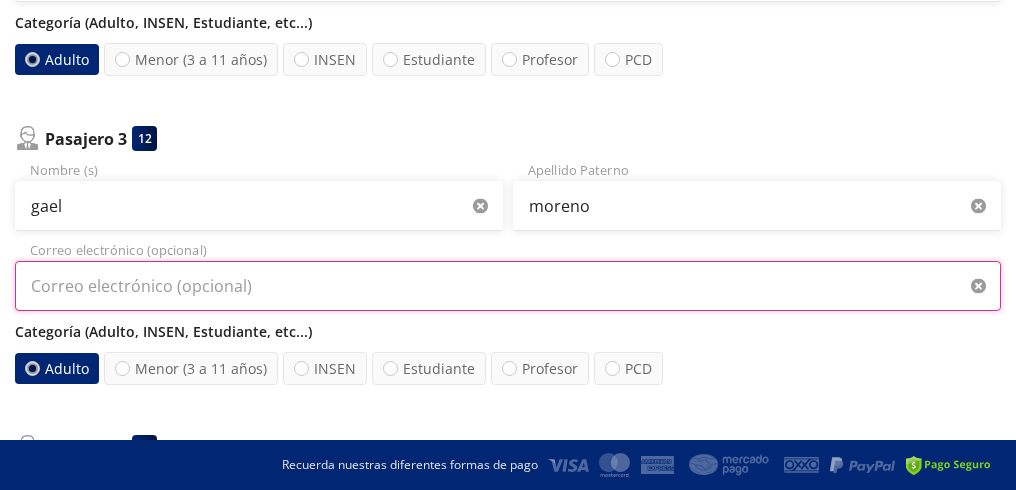 paste on "luzescamilla8@gmail.com" 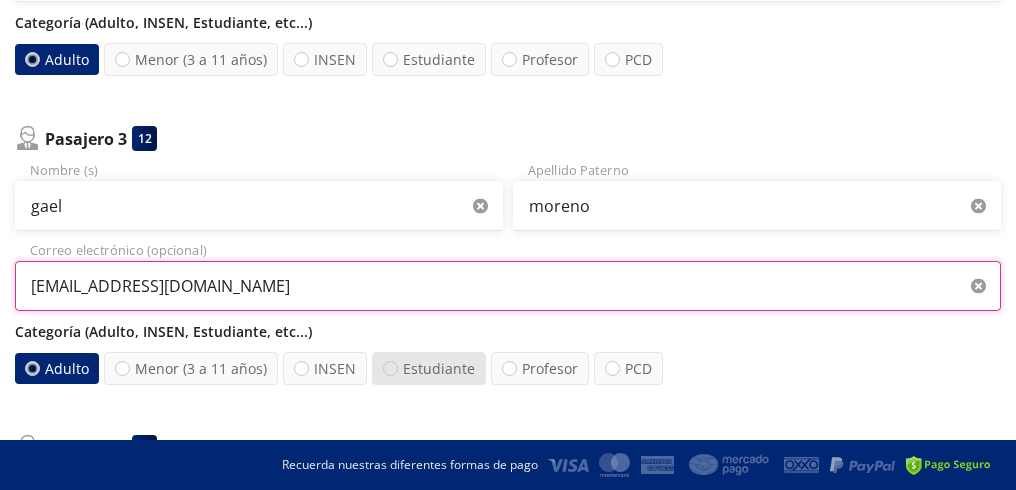 type on "luzescamilla8@gmail.com" 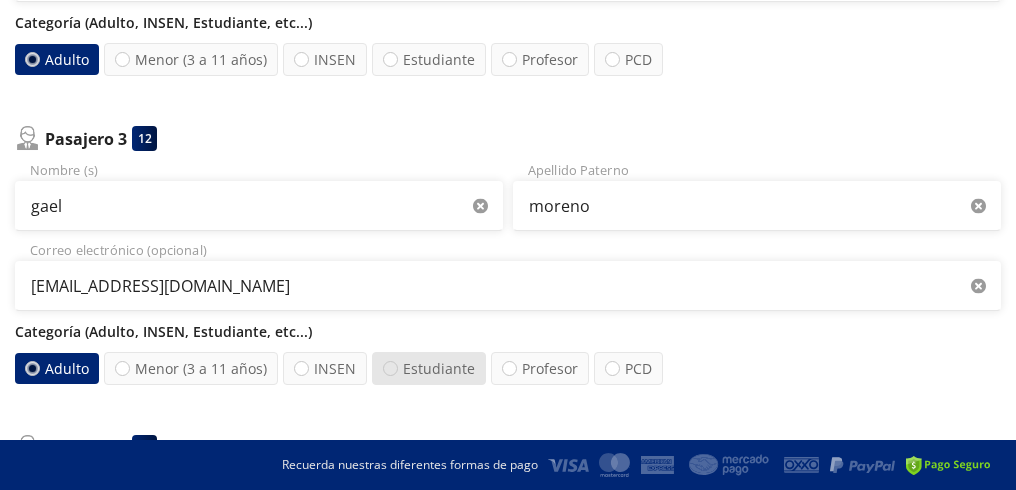 click at bounding box center [390, 368] 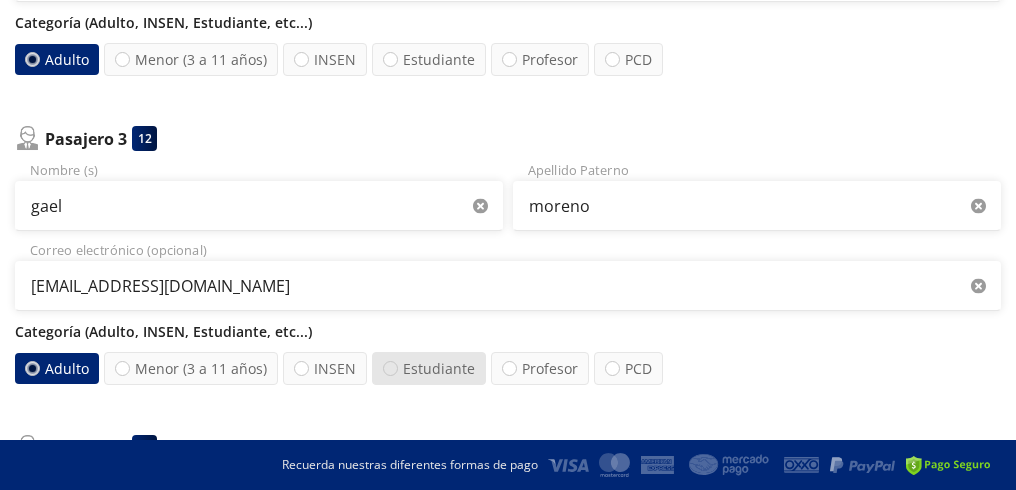 click on "Estudiante" at bounding box center [390, 368] 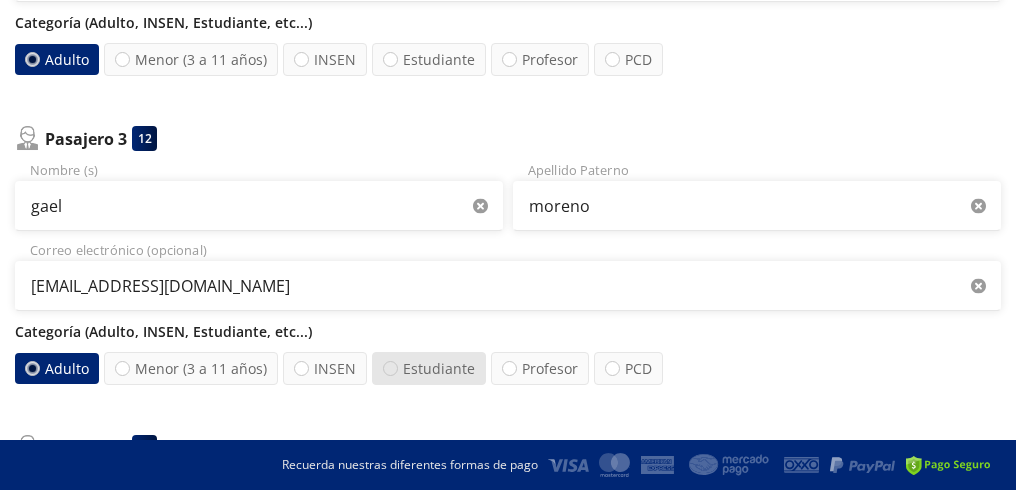 radio on "false" 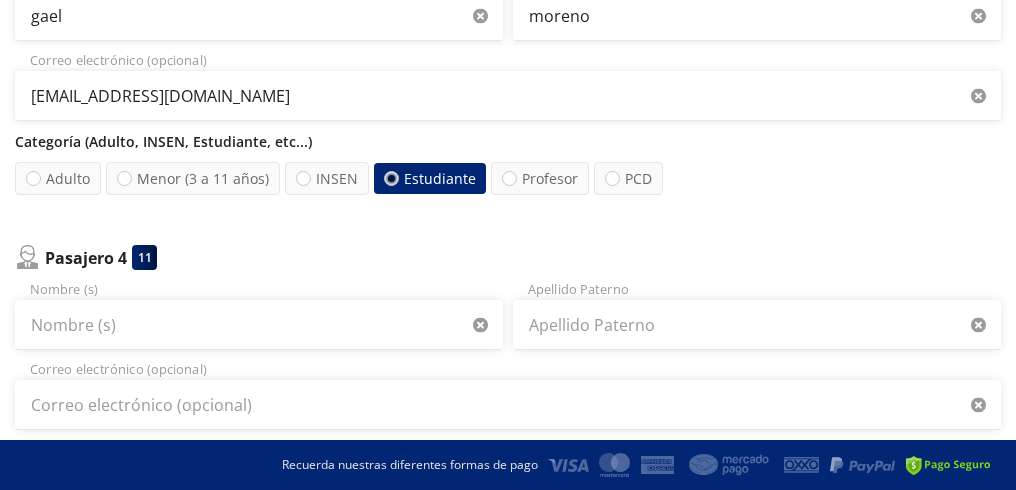 scroll, scrollTop: 1000, scrollLeft: 0, axis: vertical 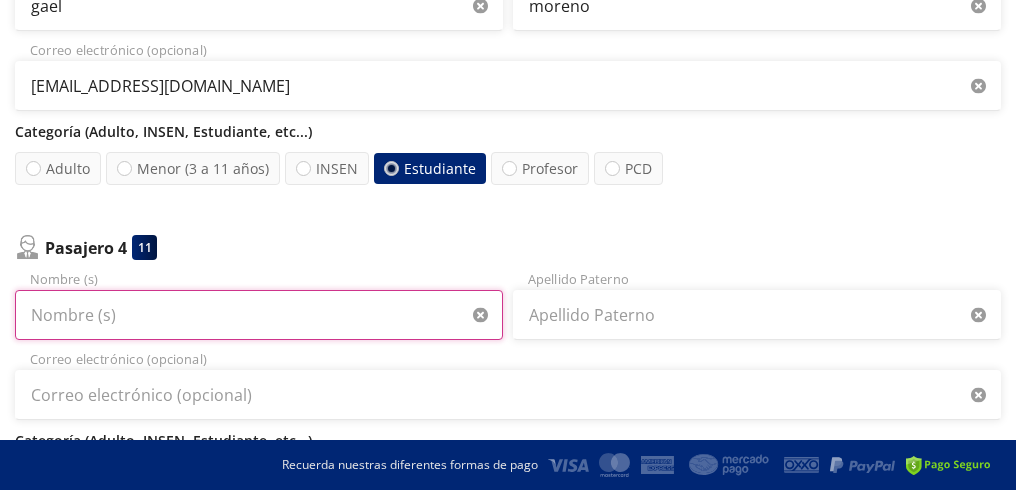 click on "Nombre (s)" at bounding box center (259, 315) 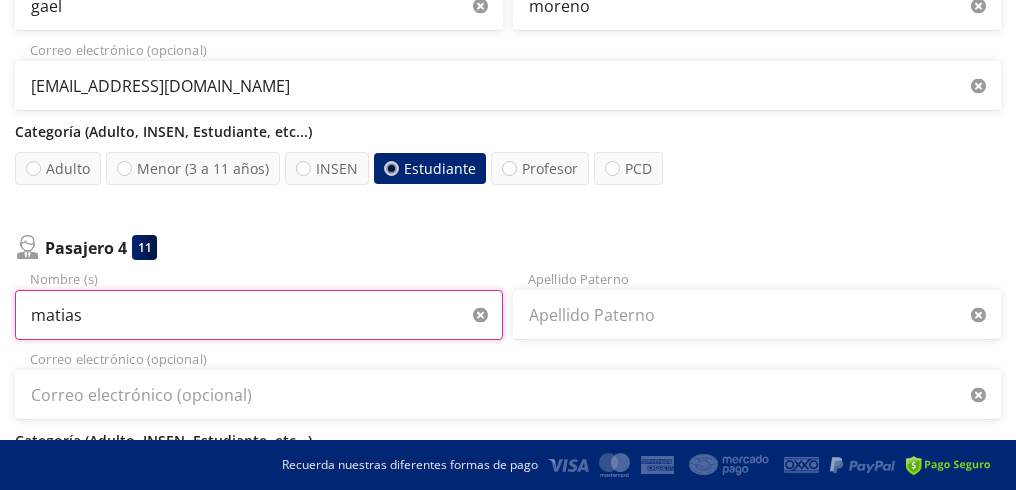 type on "matias" 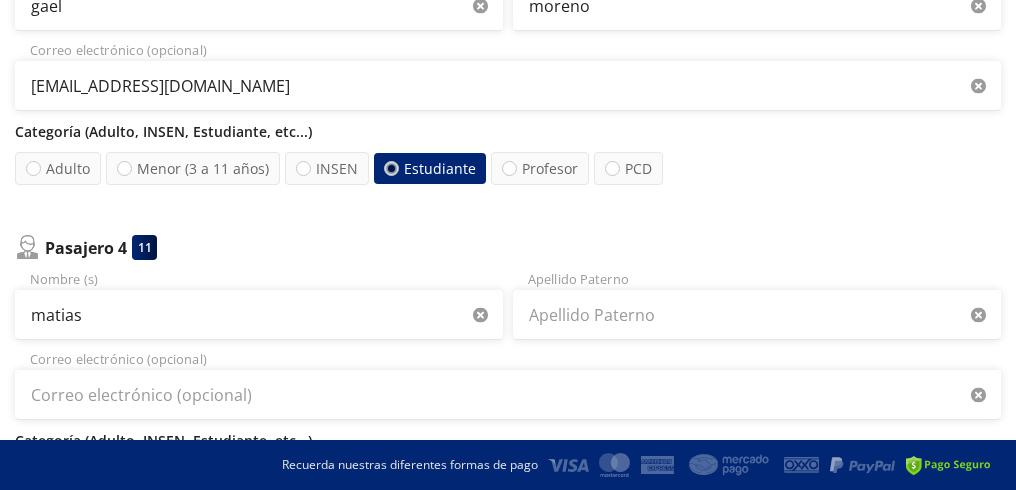 type 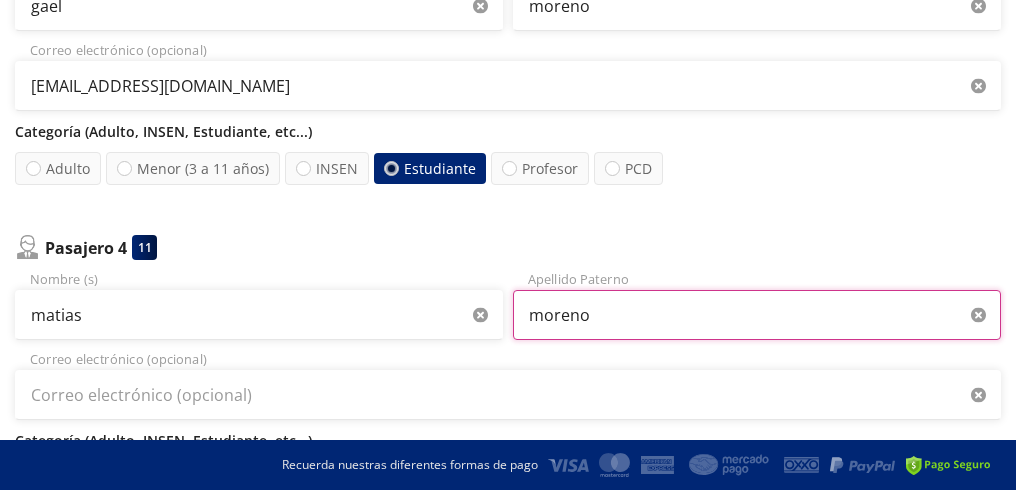 type on "moreno" 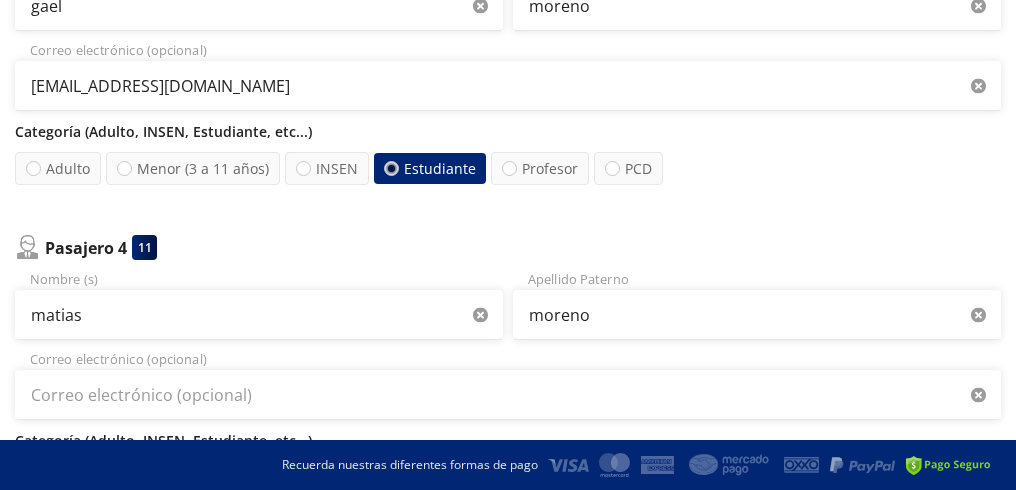 type 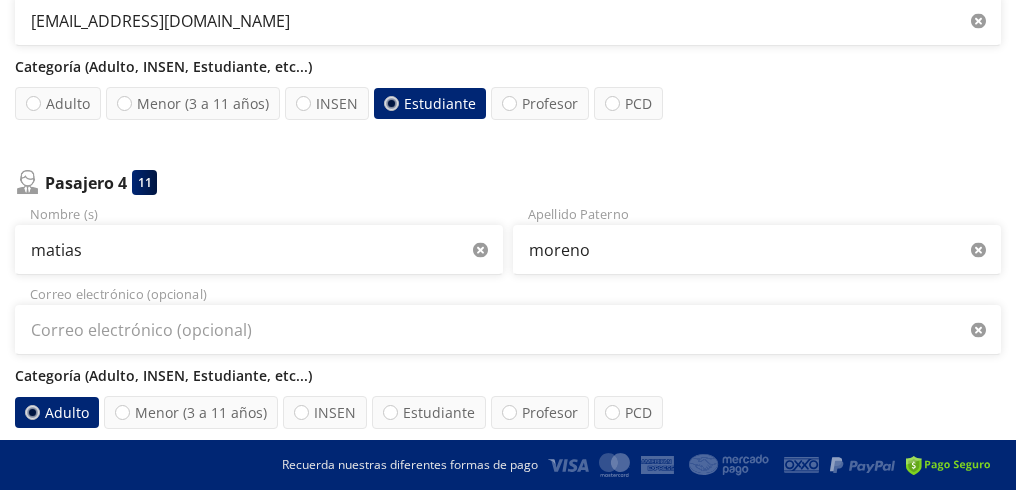 scroll, scrollTop: 1100, scrollLeft: 0, axis: vertical 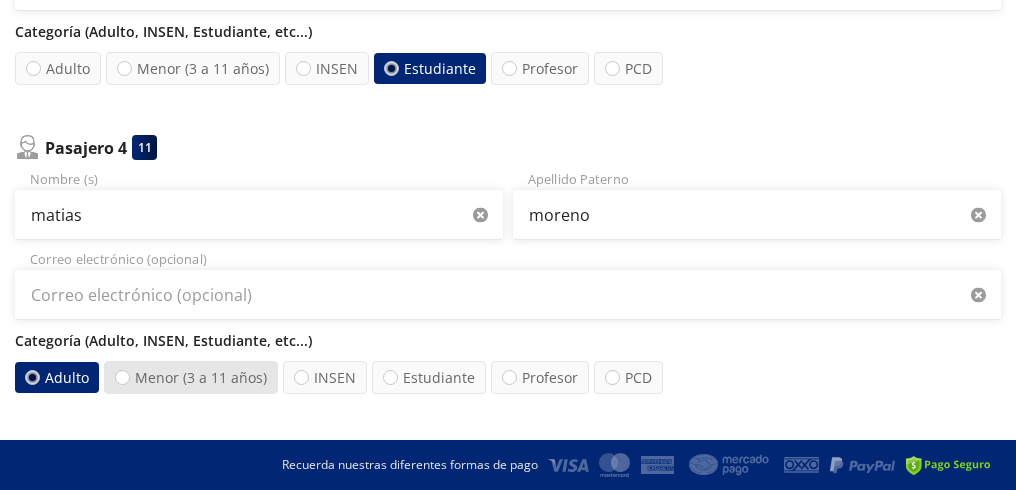 click on "Menor (3 a 11 años)" at bounding box center (191, 377) 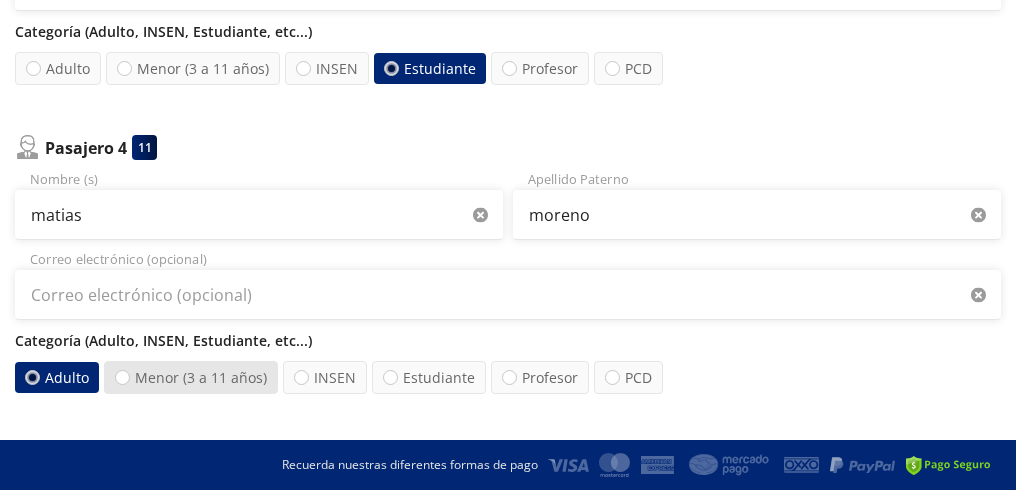 click on "Menor (3 a 11 años)" at bounding box center [122, 377] 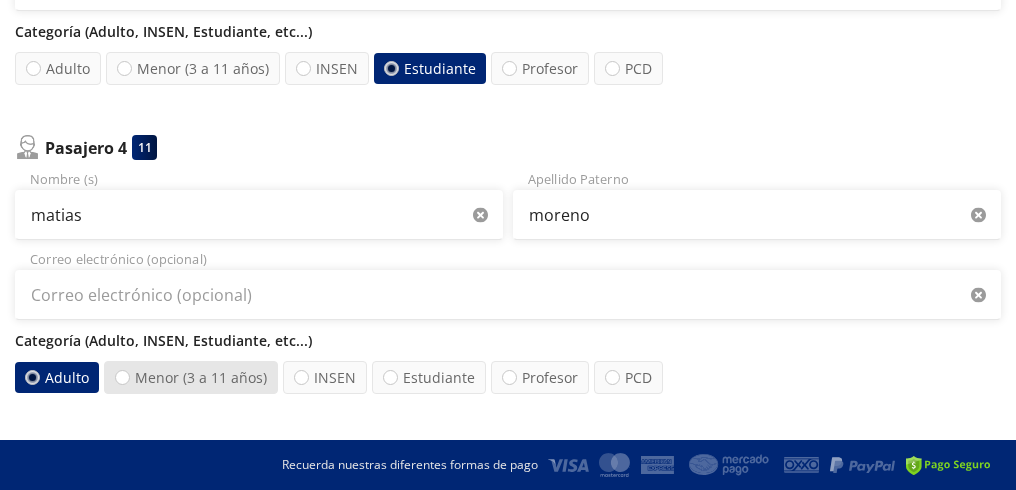 radio on "true" 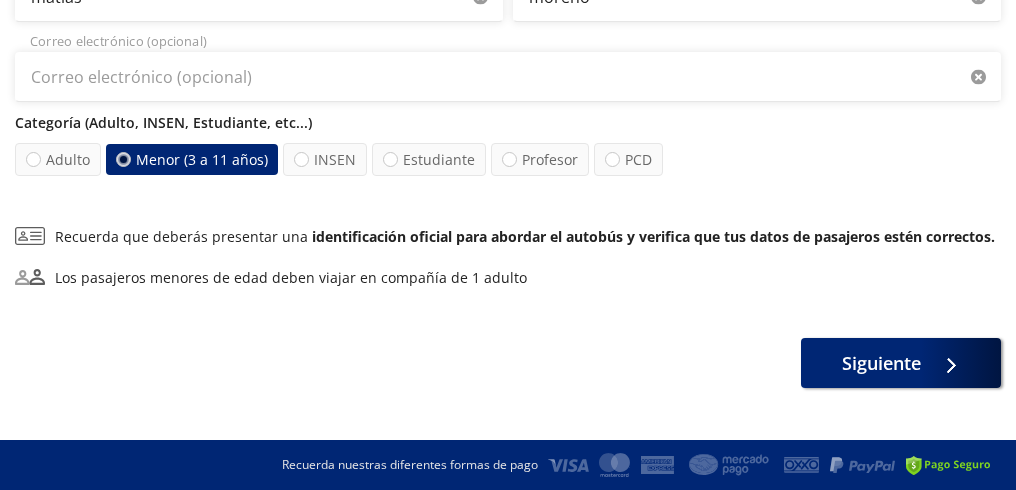 scroll, scrollTop: 1340, scrollLeft: 0, axis: vertical 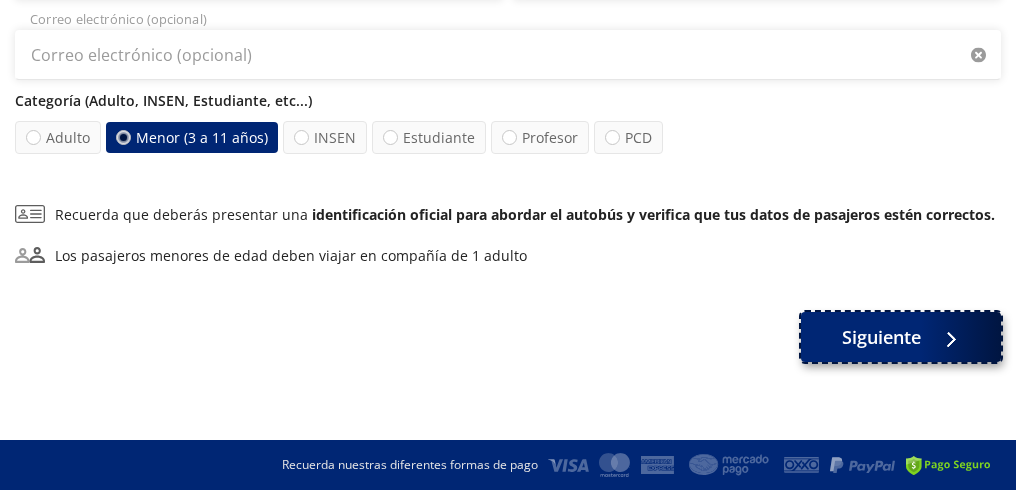 click on "Siguiente" at bounding box center (901, 337) 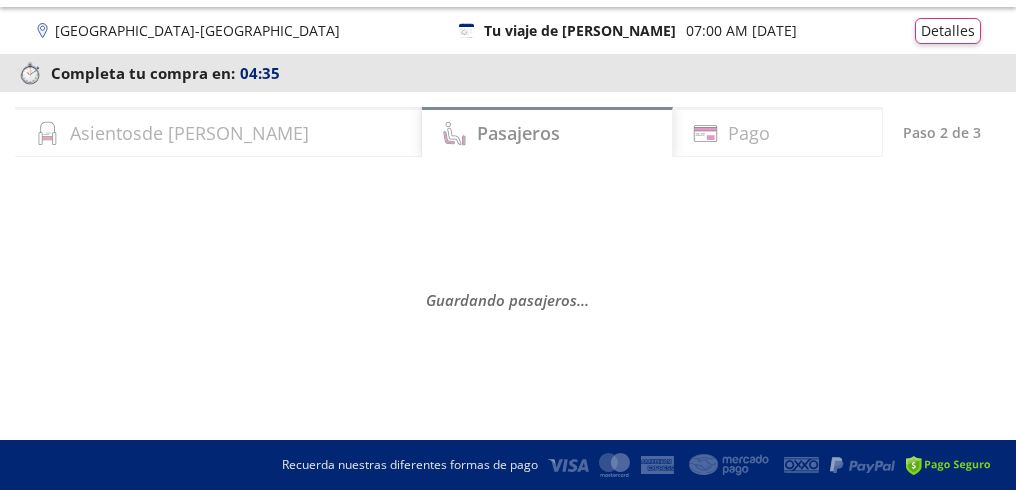 scroll, scrollTop: 0, scrollLeft: 0, axis: both 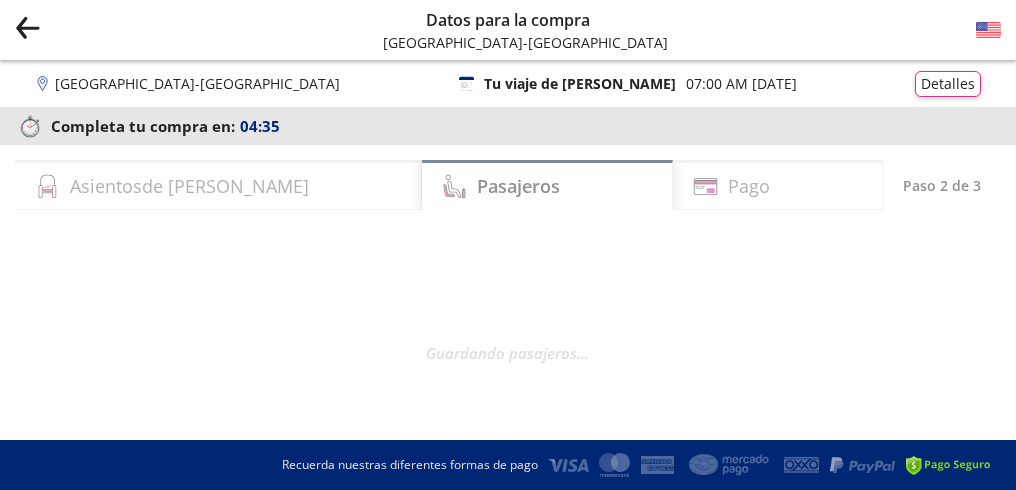 click 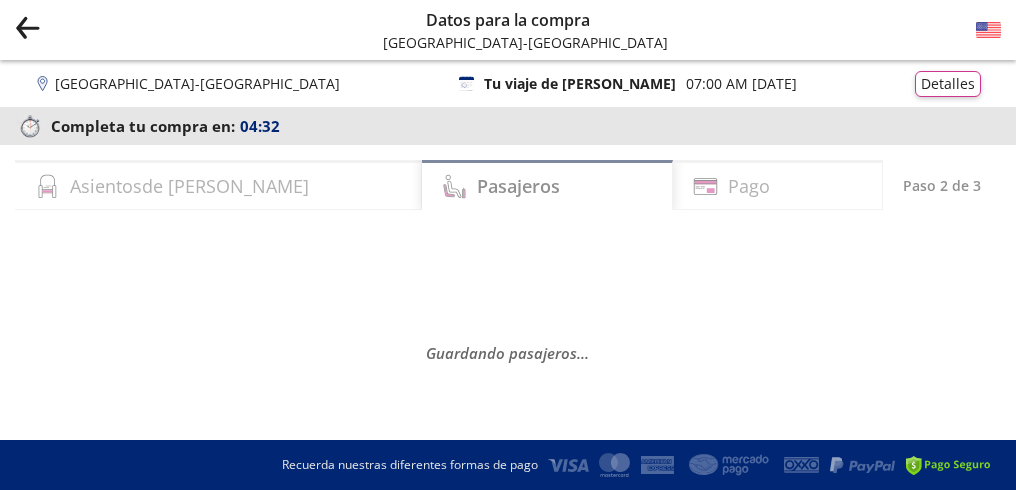 select on "MX" 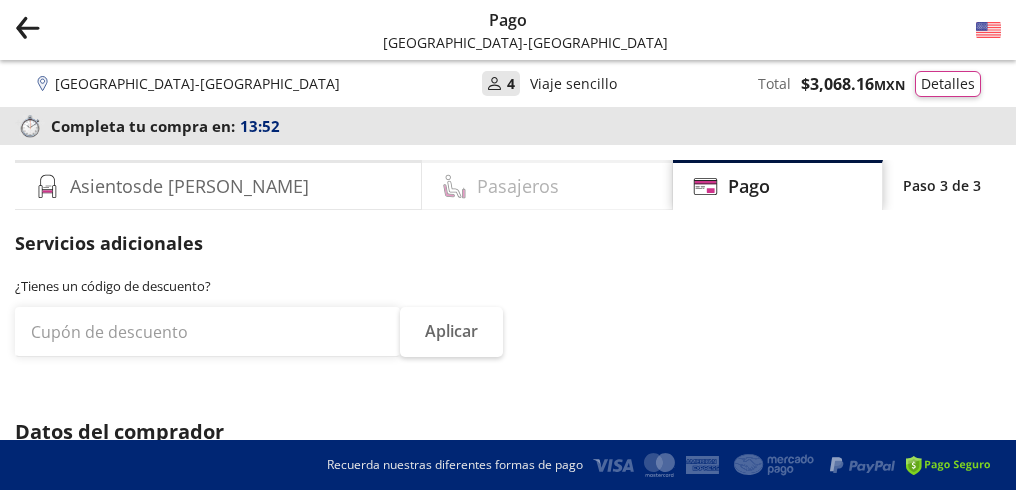 click on "Pasajeros" at bounding box center [518, 186] 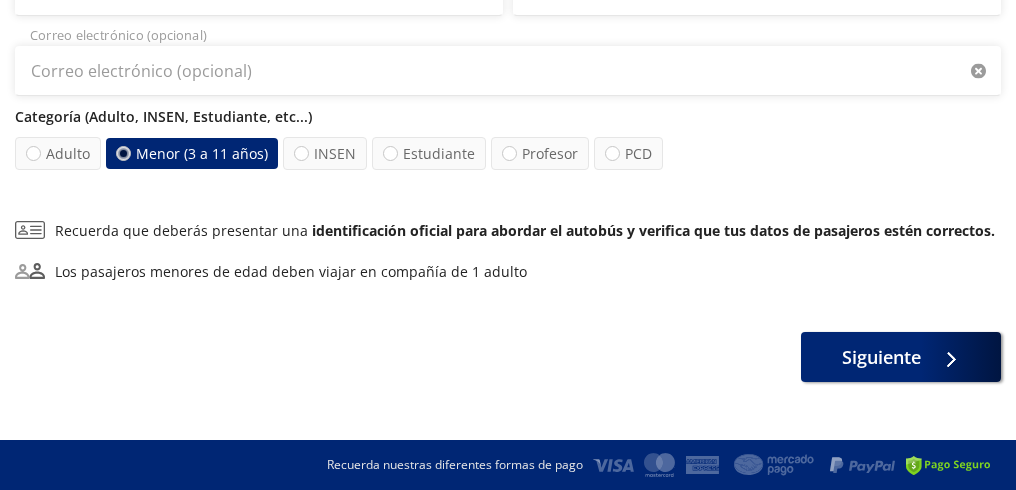 scroll, scrollTop: 1340, scrollLeft: 0, axis: vertical 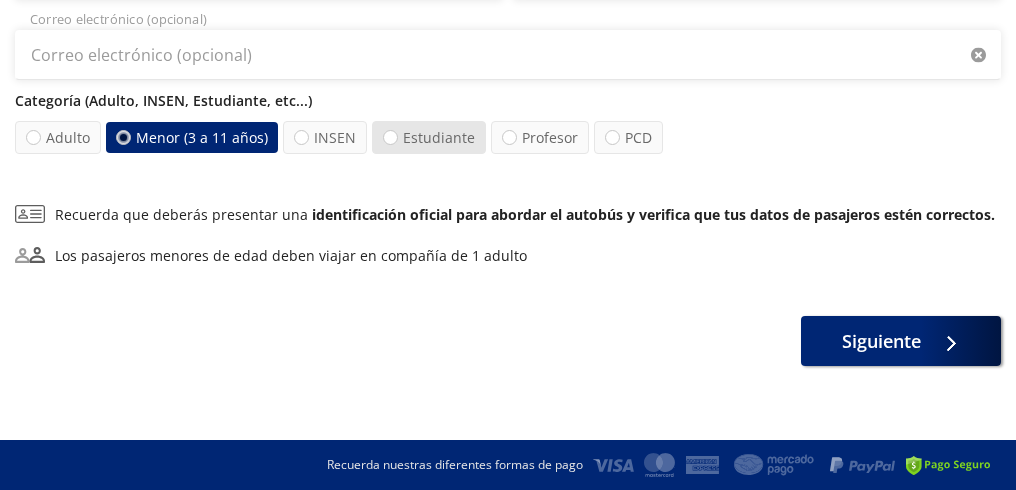 click on "Estudiante" at bounding box center (429, 137) 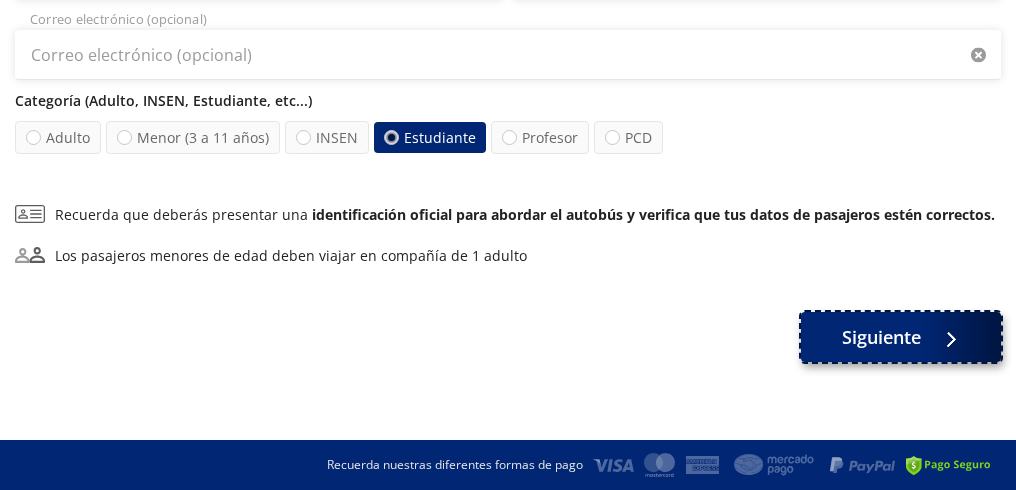 click on "Siguiente" at bounding box center (881, 337) 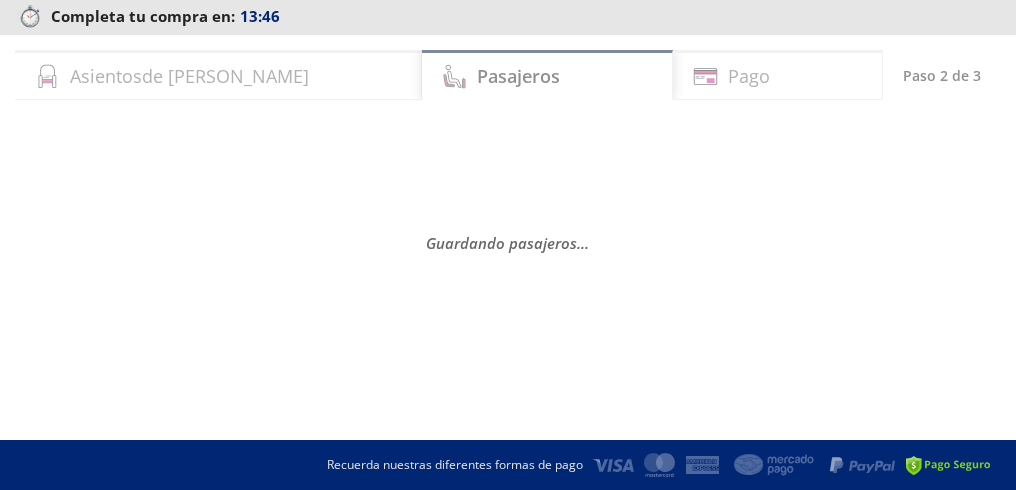 scroll, scrollTop: 0, scrollLeft: 0, axis: both 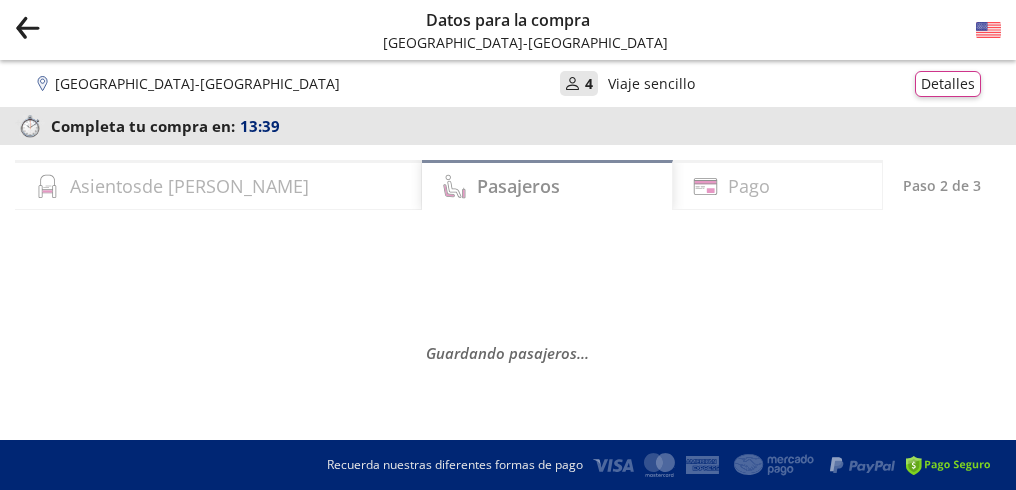 select on "MX" 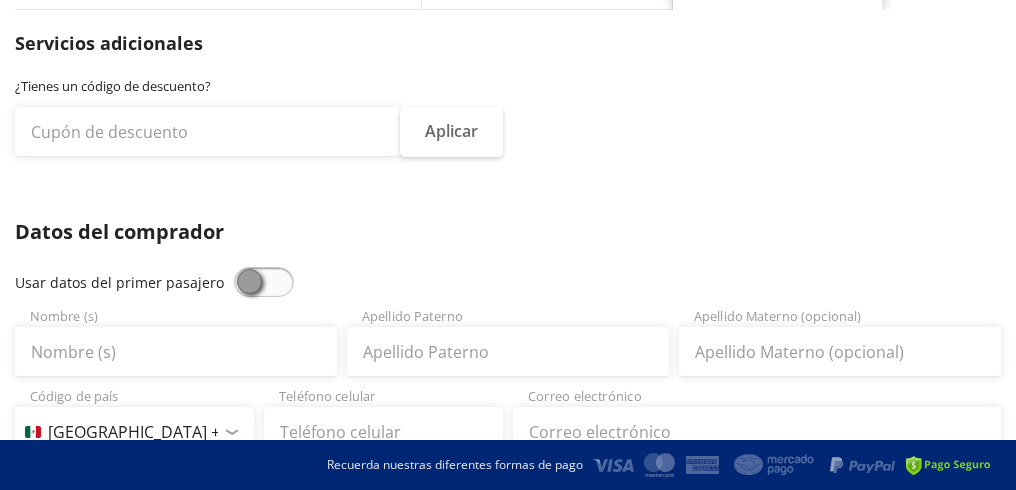scroll, scrollTop: 300, scrollLeft: 0, axis: vertical 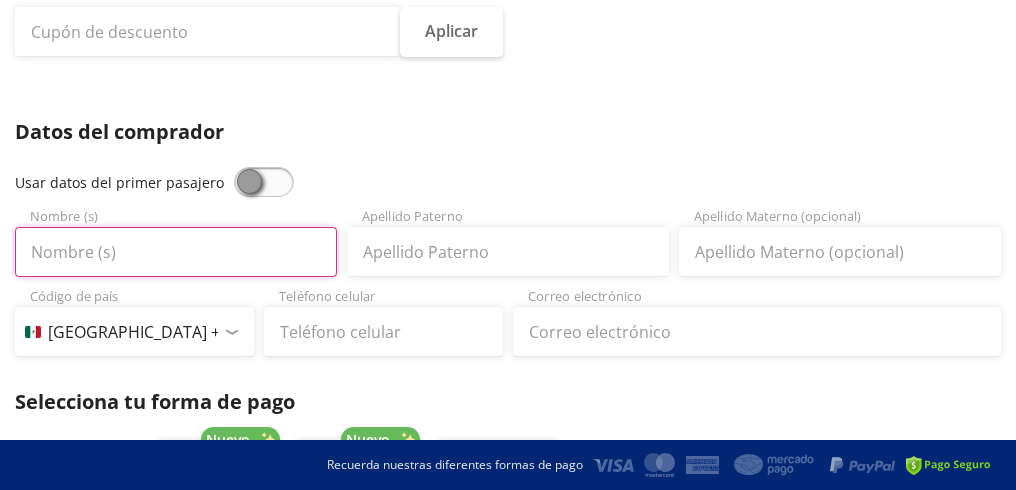 click on "Nombre (s)" at bounding box center [176, 252] 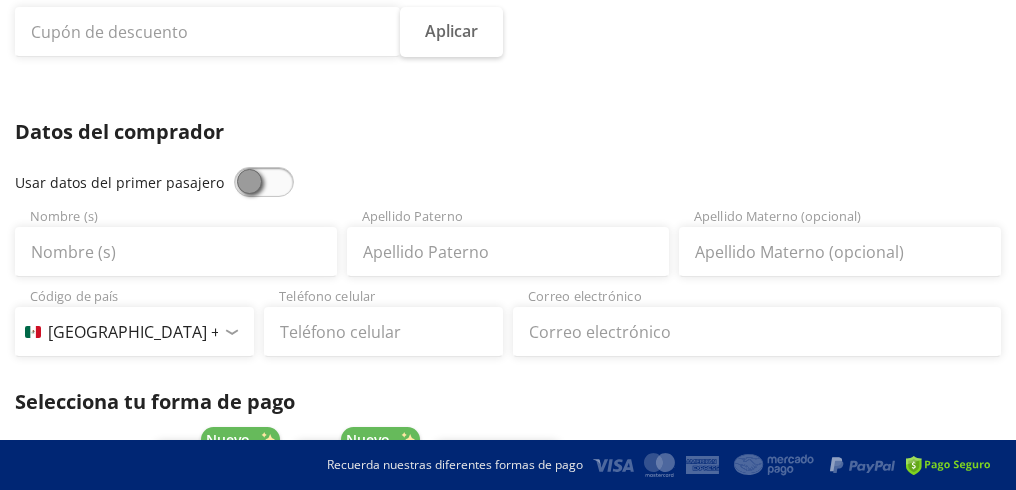 click at bounding box center [264, 182] 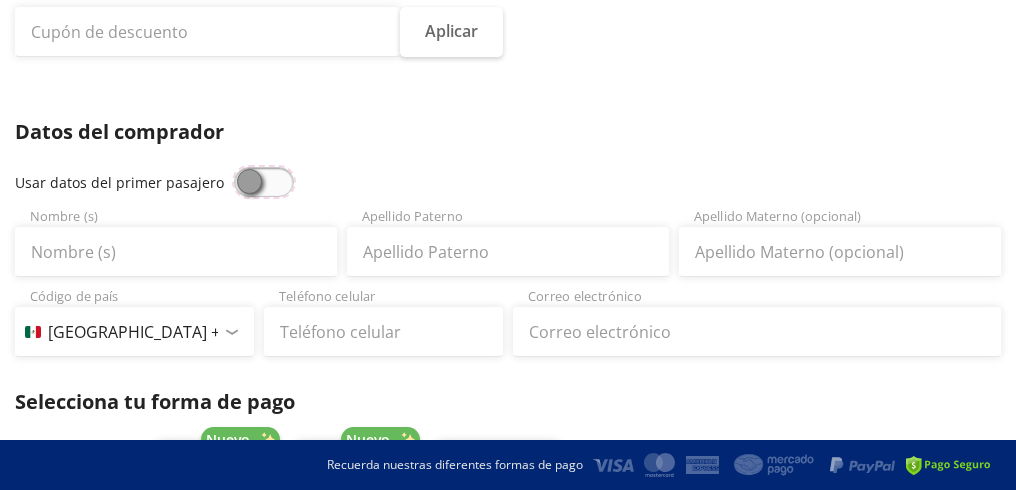 click at bounding box center [234, 167] 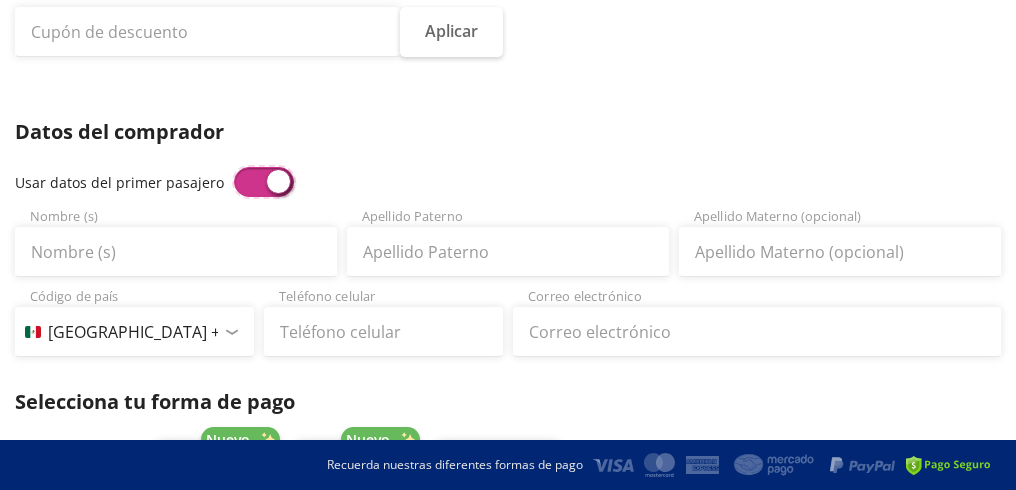 type on "luz" 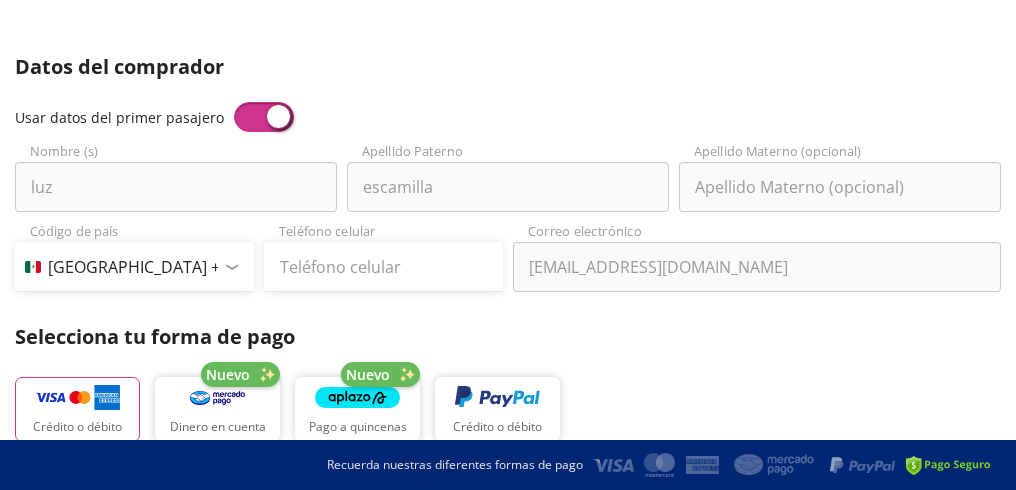 scroll, scrollTop: 400, scrollLeft: 0, axis: vertical 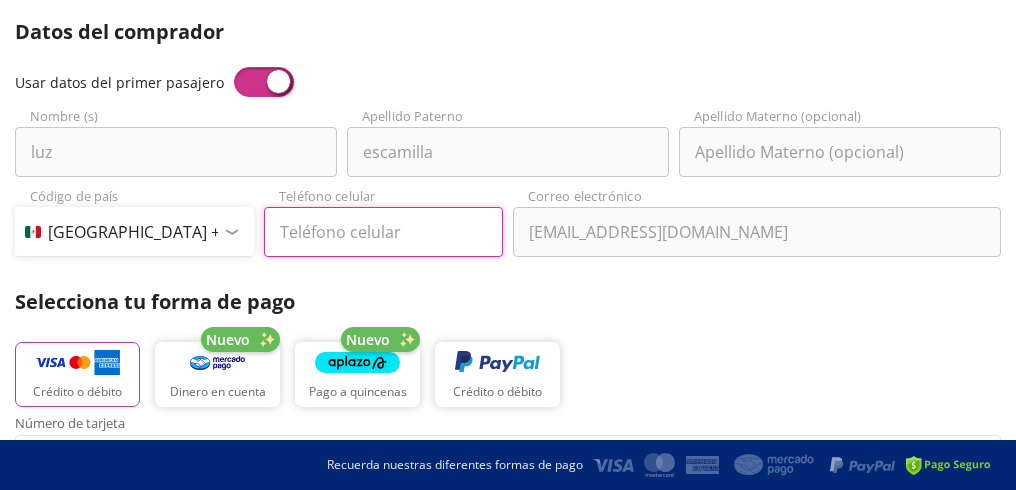 click on "Teléfono celular" at bounding box center (383, 232) 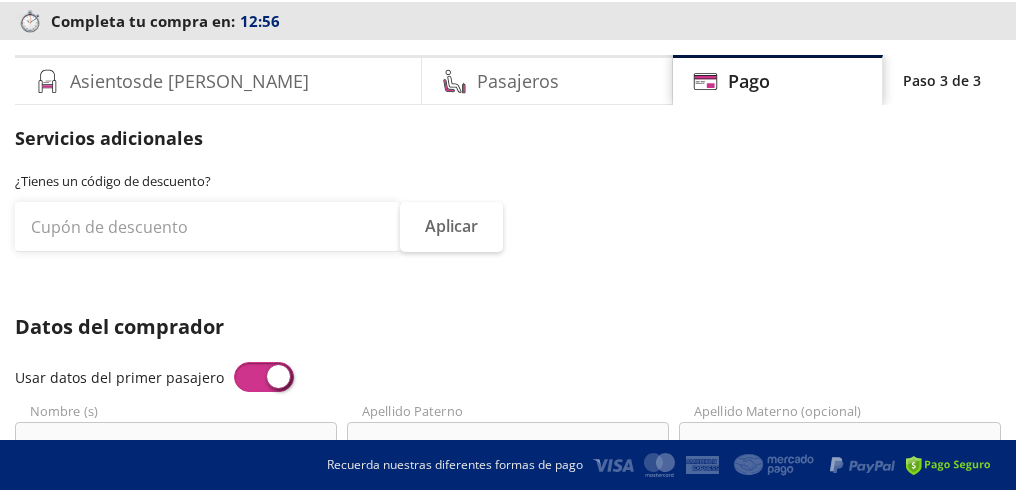 scroll, scrollTop: 0, scrollLeft: 0, axis: both 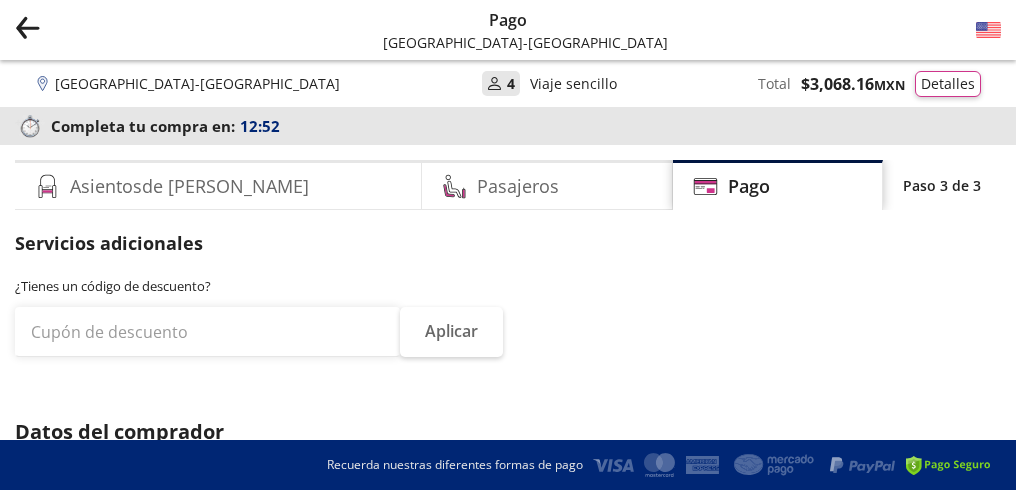 type on "56 1310 5353" 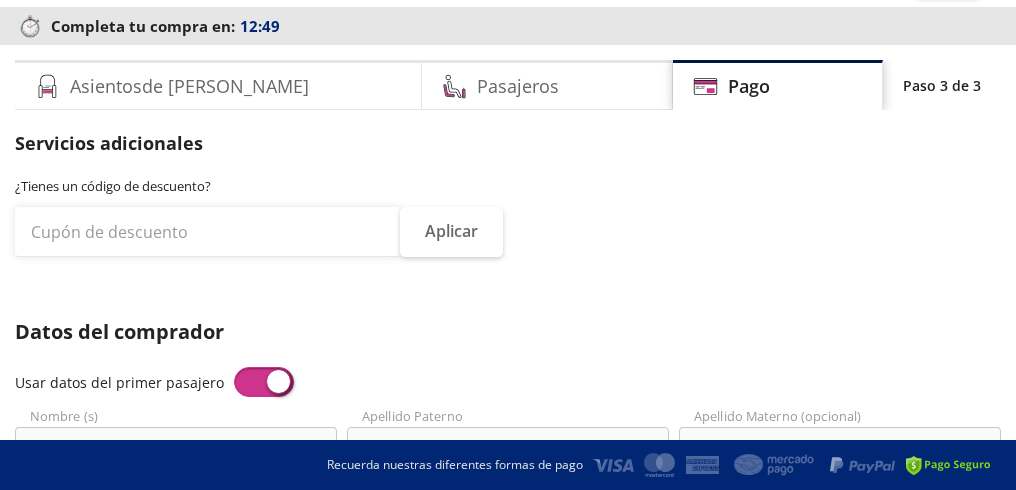 scroll, scrollTop: 0, scrollLeft: 0, axis: both 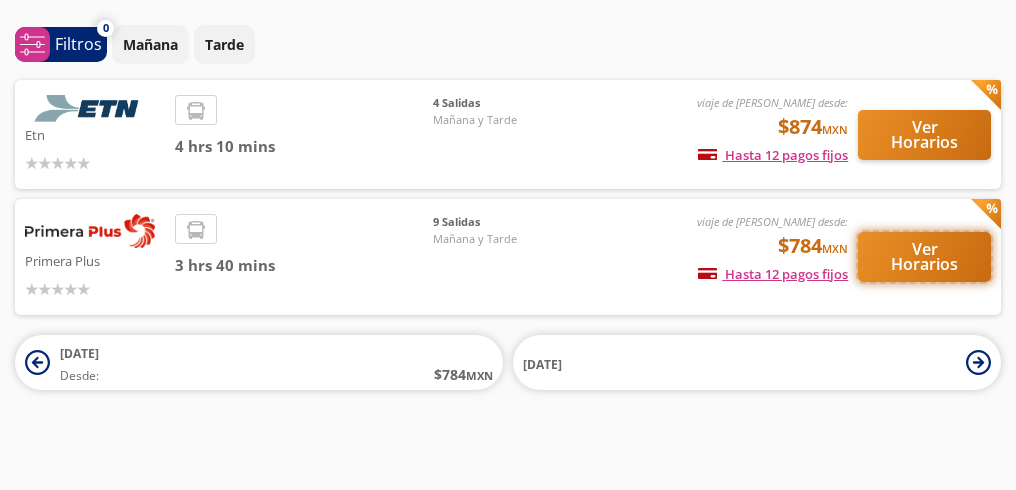 click on "Ver Horarios" at bounding box center [924, 257] 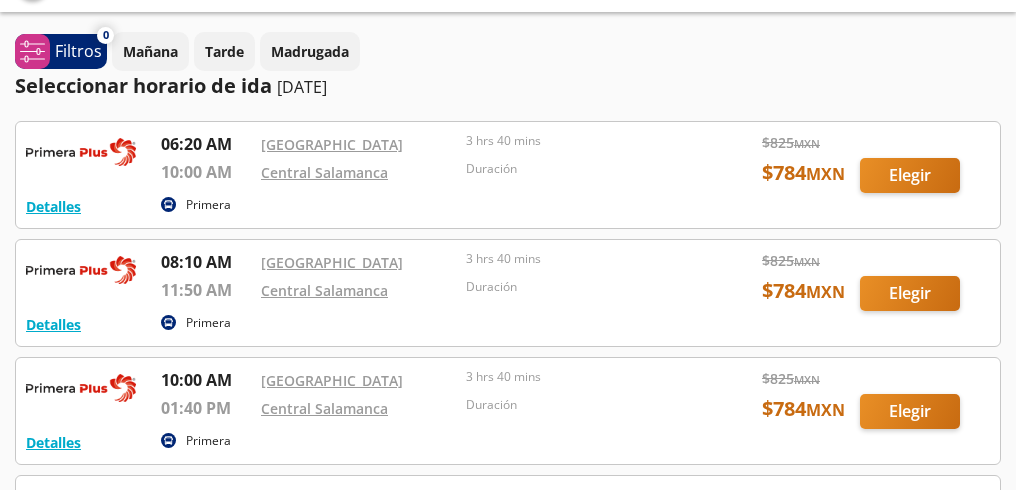 scroll, scrollTop: 0, scrollLeft: 0, axis: both 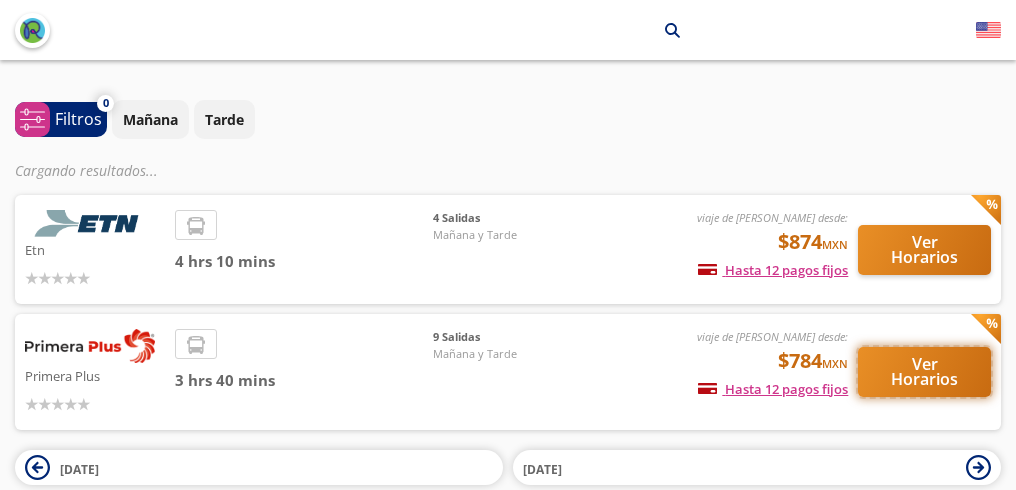 click on "Ver Horarios" at bounding box center [924, 372] 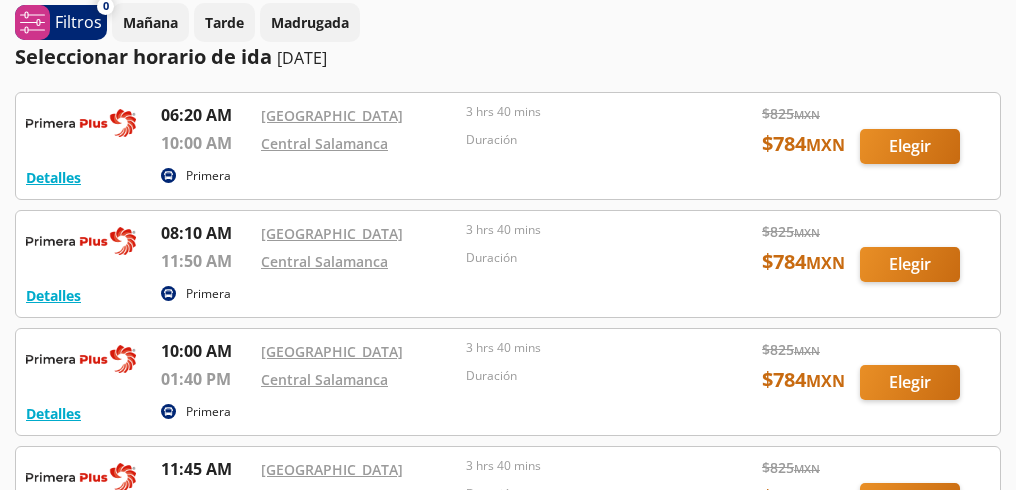 scroll, scrollTop: 0, scrollLeft: 0, axis: both 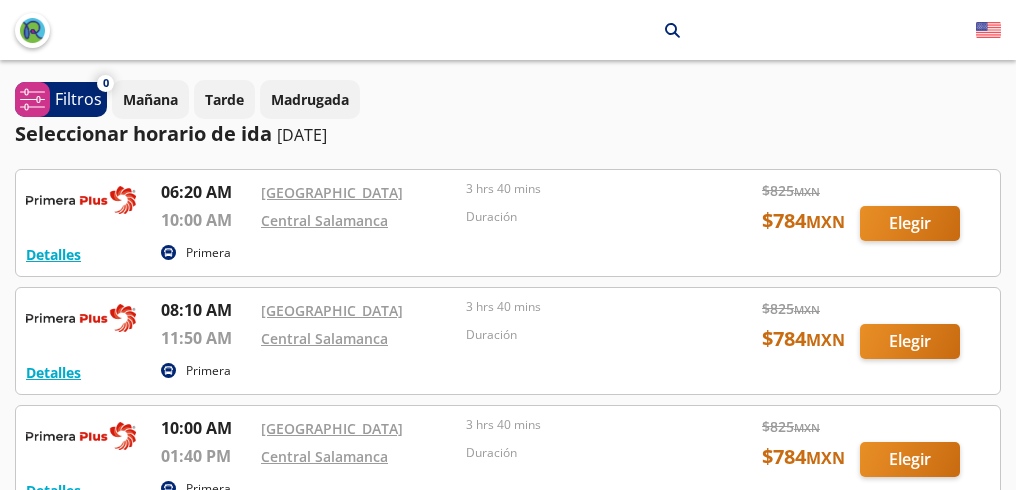 click on "[DATE]" at bounding box center (302, 135) 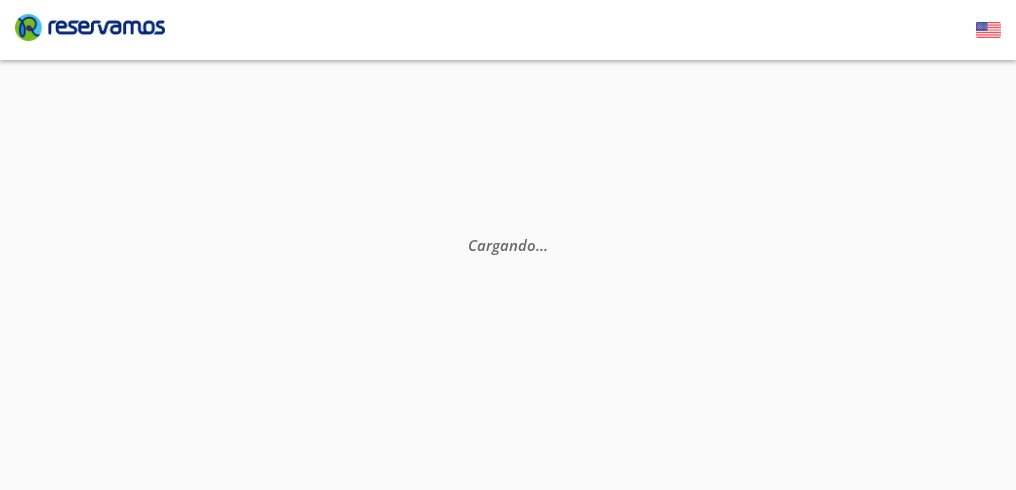 scroll, scrollTop: 0, scrollLeft: 0, axis: both 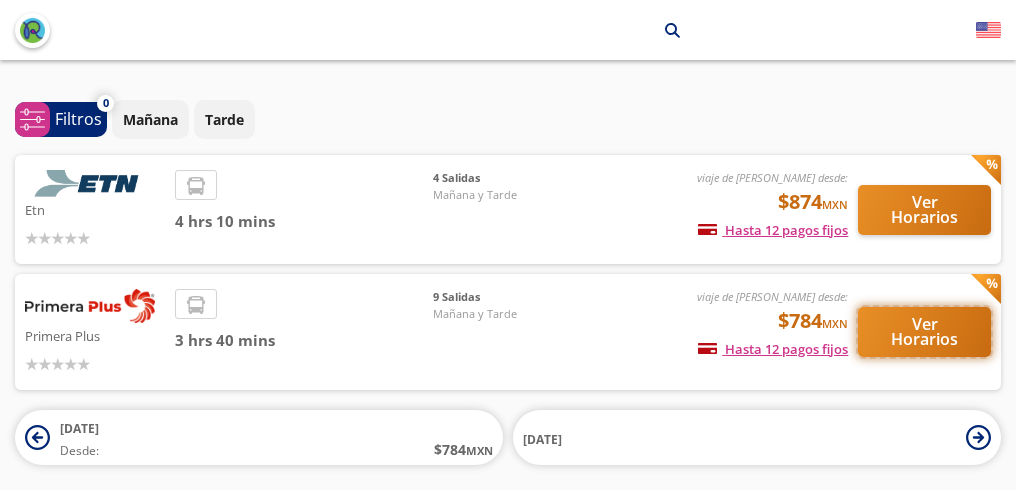 click on "Ver Horarios" at bounding box center (924, 332) 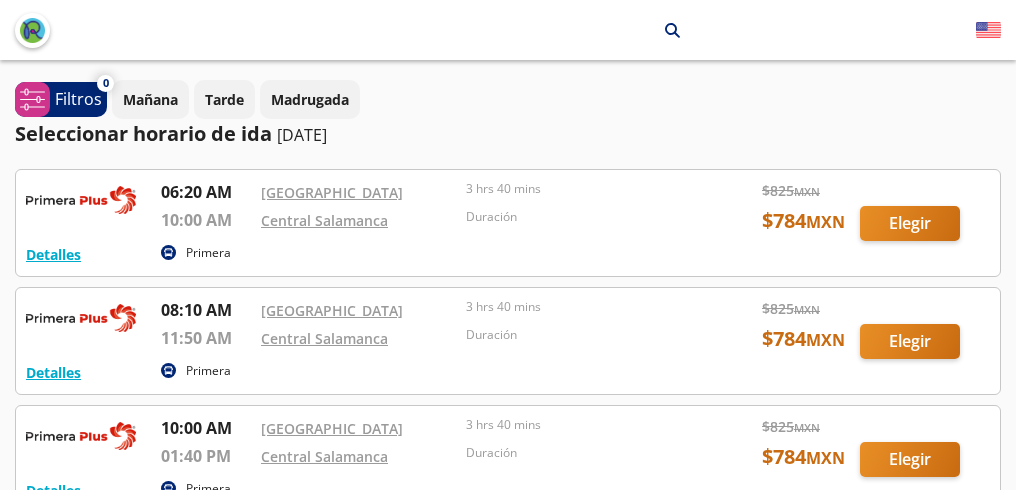 click at bounding box center (508, 223) 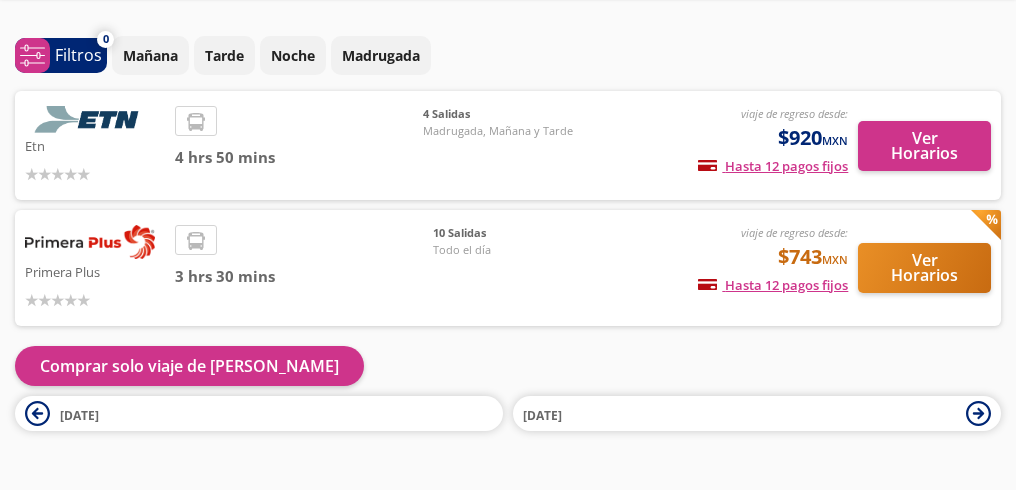 scroll, scrollTop: 100, scrollLeft: 0, axis: vertical 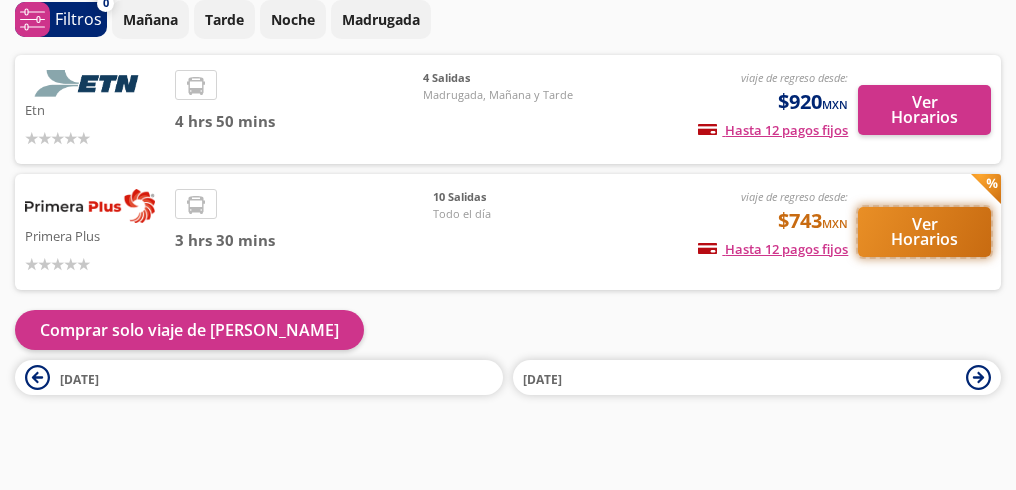 click on "Ver Horarios" at bounding box center [924, 232] 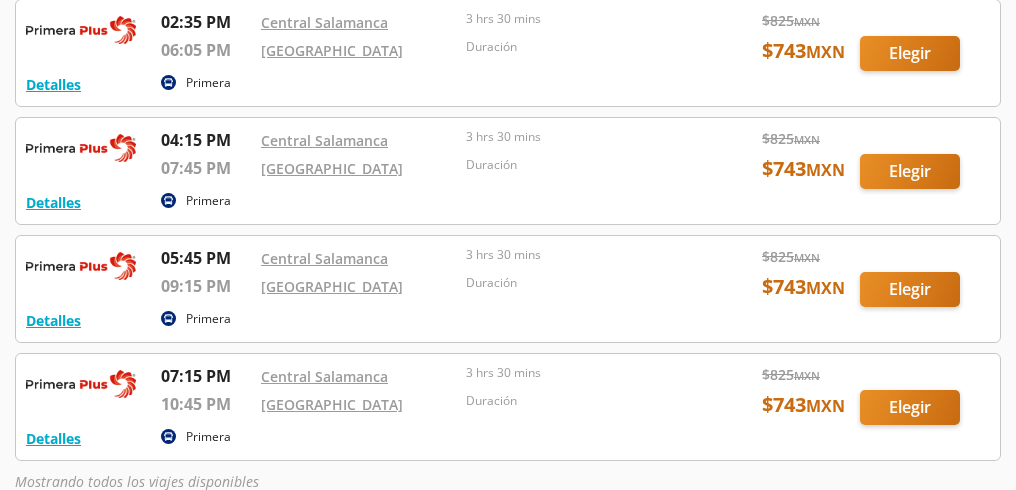 scroll, scrollTop: 900, scrollLeft: 0, axis: vertical 